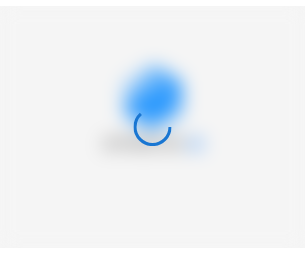 scroll, scrollTop: 0, scrollLeft: 0, axis: both 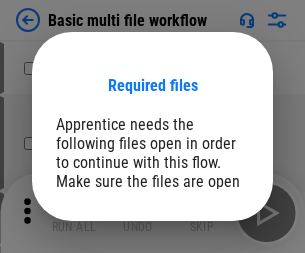 click on "Open" at bounding box center (209, 265) 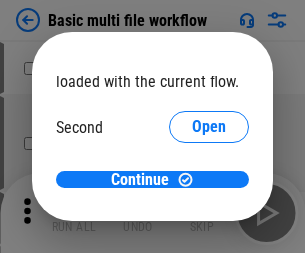 click on "Open" at bounding box center (209, 188) 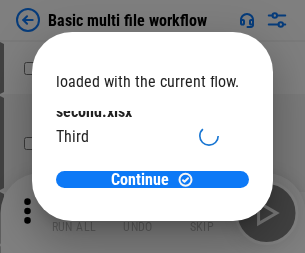scroll, scrollTop: 57, scrollLeft: 0, axis: vertical 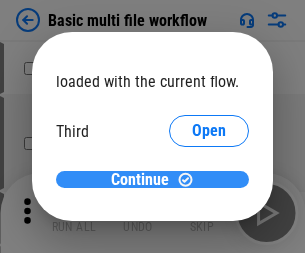click on "Continue" at bounding box center [140, 180] 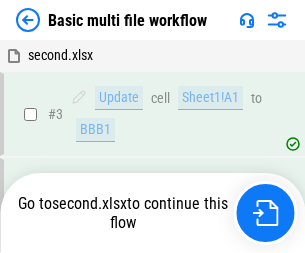 scroll, scrollTop: 343, scrollLeft: 0, axis: vertical 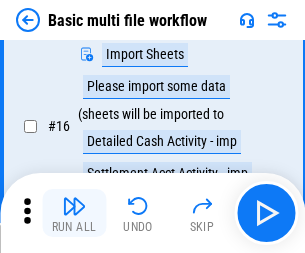 click at bounding box center (74, 206) 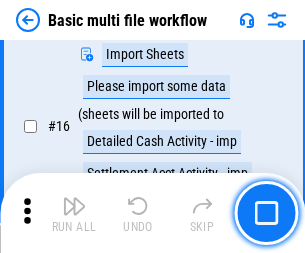 scroll, scrollTop: 1331, scrollLeft: 0, axis: vertical 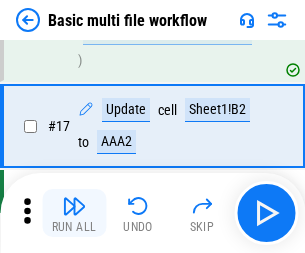 click at bounding box center [74, 206] 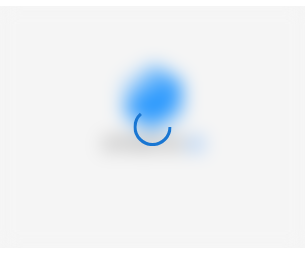 scroll, scrollTop: 0, scrollLeft: 0, axis: both 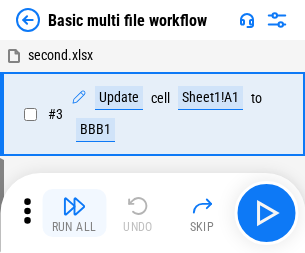 click at bounding box center [74, 206] 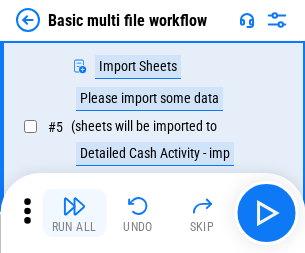click at bounding box center (74, 206) 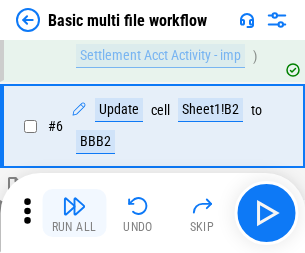 click at bounding box center (74, 206) 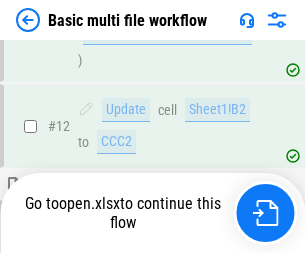scroll, scrollTop: 1190, scrollLeft: 0, axis: vertical 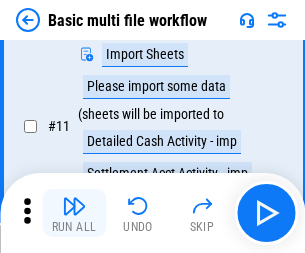 click at bounding box center [74, 206] 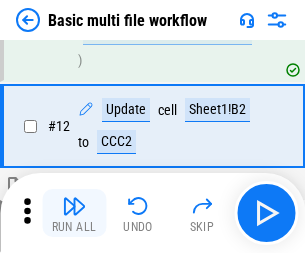 click at bounding box center [74, 206] 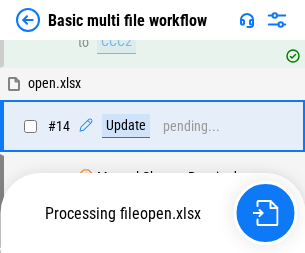 scroll, scrollTop: 1190, scrollLeft: 0, axis: vertical 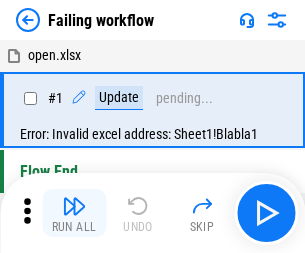 click at bounding box center [74, 206] 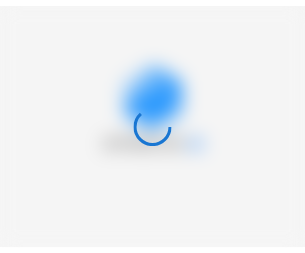 scroll, scrollTop: 0, scrollLeft: 0, axis: both 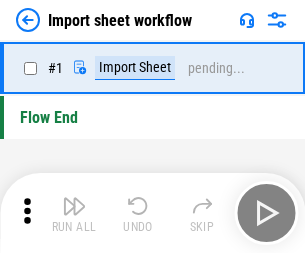 click at bounding box center [74, 206] 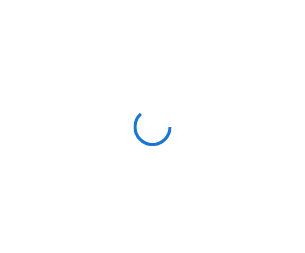 scroll, scrollTop: 0, scrollLeft: 0, axis: both 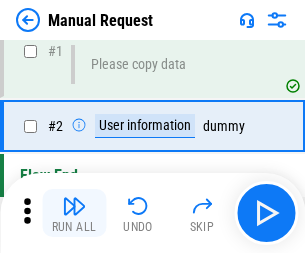 click at bounding box center [74, 206] 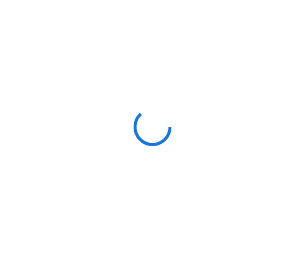 scroll, scrollTop: 0, scrollLeft: 0, axis: both 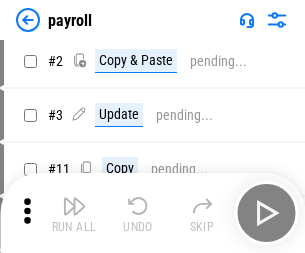 click at bounding box center [74, 206] 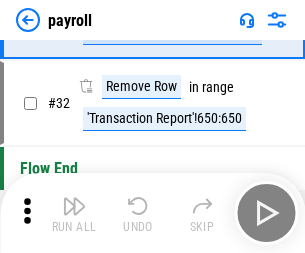 scroll, scrollTop: 247, scrollLeft: 0, axis: vertical 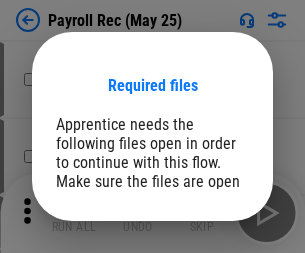 click on "Open" at bounding box center (209, 287) 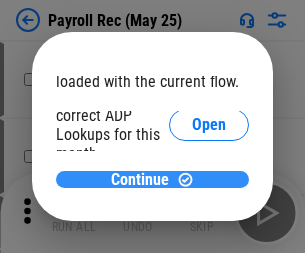 click on "Continue" at bounding box center (140, 180) 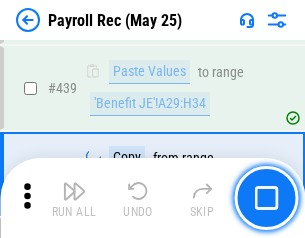 scroll, scrollTop: 10260, scrollLeft: 0, axis: vertical 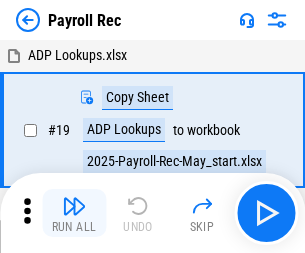 click at bounding box center (74, 206) 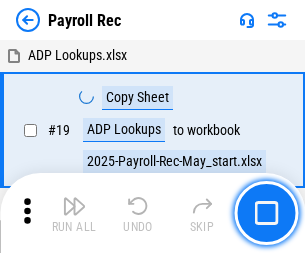 scroll, scrollTop: 122, scrollLeft: 0, axis: vertical 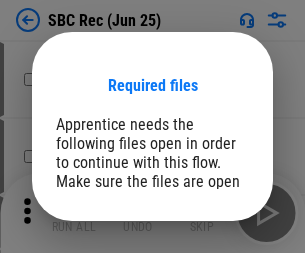 click on "Open" at bounding box center [209, 287] 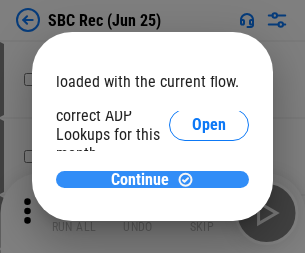 click on "Continue" at bounding box center [140, 180] 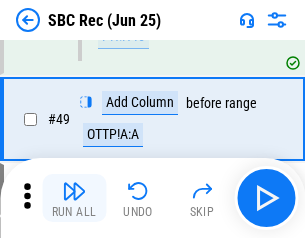 click at bounding box center (74, 191) 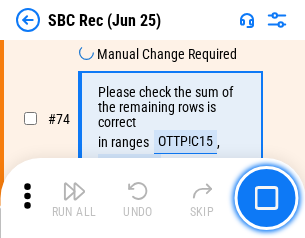 click at bounding box center (74, 191) 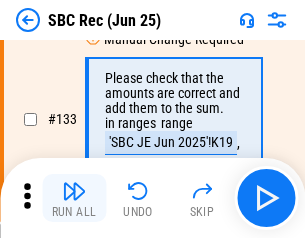 click at bounding box center [74, 191] 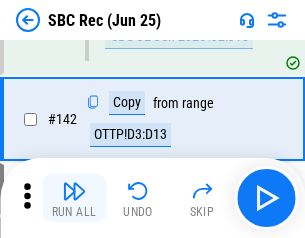 click at bounding box center (74, 191) 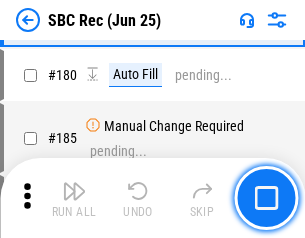 scroll, scrollTop: 5202, scrollLeft: 0, axis: vertical 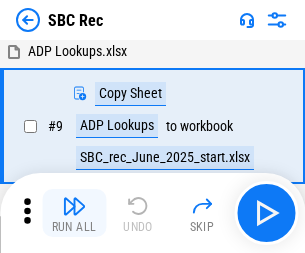 click at bounding box center [74, 206] 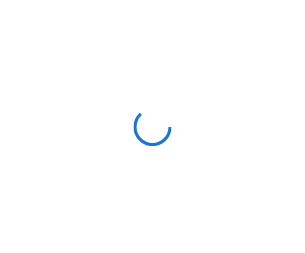 scroll, scrollTop: 0, scrollLeft: 0, axis: both 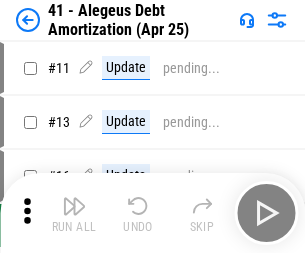 click at bounding box center (74, 206) 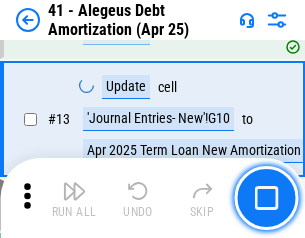 scroll, scrollTop: 247, scrollLeft: 0, axis: vertical 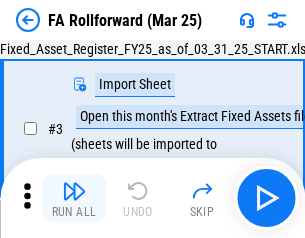 click at bounding box center [74, 191] 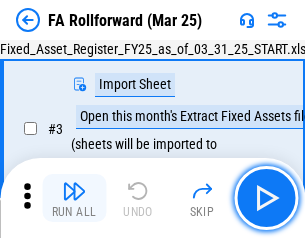 scroll, scrollTop: 184, scrollLeft: 0, axis: vertical 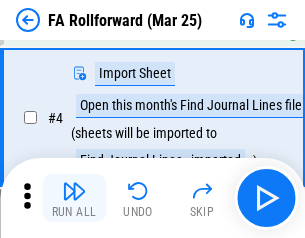 click at bounding box center [74, 191] 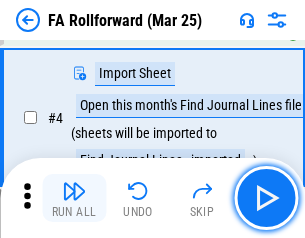 scroll, scrollTop: 313, scrollLeft: 0, axis: vertical 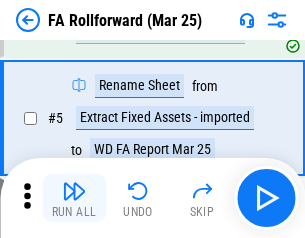 click at bounding box center (74, 191) 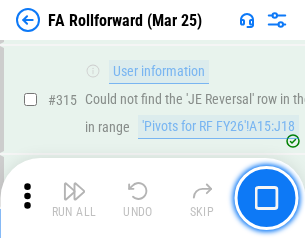 scroll, scrollTop: 9517, scrollLeft: 0, axis: vertical 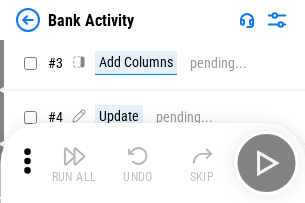 click at bounding box center [74, 156] 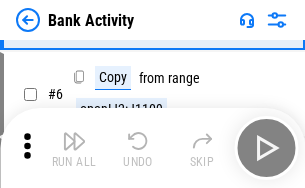 scroll, scrollTop: 106, scrollLeft: 0, axis: vertical 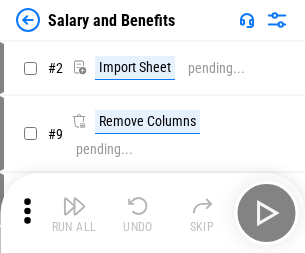 click at bounding box center [74, 206] 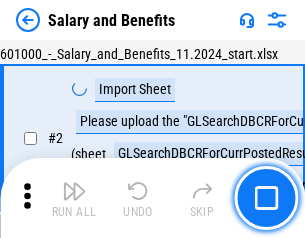 scroll, scrollTop: 145, scrollLeft: 0, axis: vertical 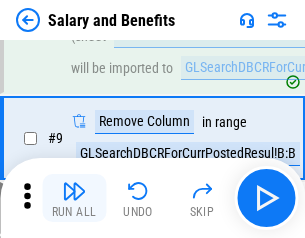 click at bounding box center [74, 191] 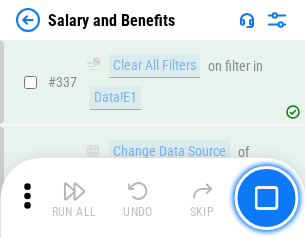 scroll, scrollTop: 9364, scrollLeft: 0, axis: vertical 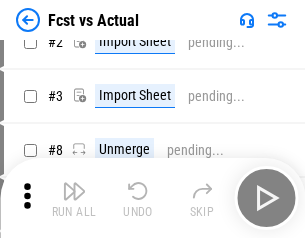 click at bounding box center [74, 191] 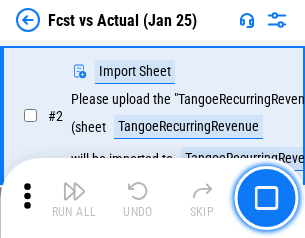 scroll, scrollTop: 187, scrollLeft: 0, axis: vertical 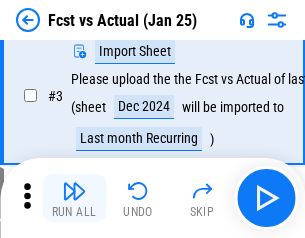 click at bounding box center [74, 191] 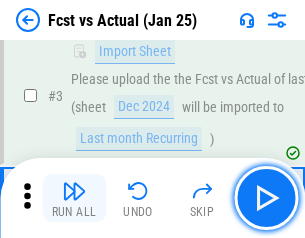 scroll, scrollTop: 300, scrollLeft: 0, axis: vertical 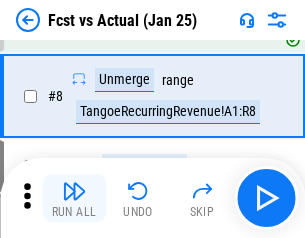 click at bounding box center (74, 191) 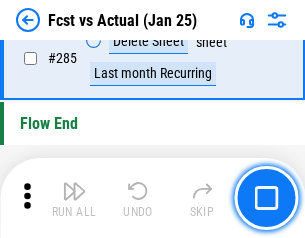 scroll, scrollTop: 9465, scrollLeft: 0, axis: vertical 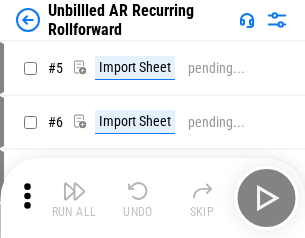 click at bounding box center [74, 191] 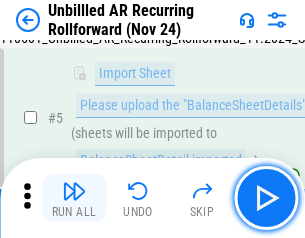 scroll, scrollTop: 188, scrollLeft: 0, axis: vertical 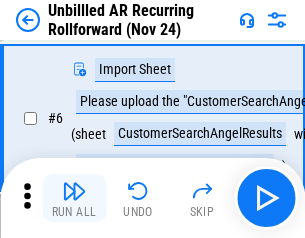 click at bounding box center (74, 191) 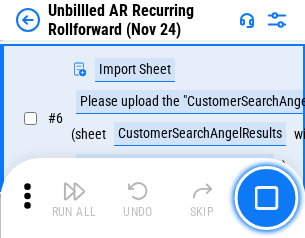 scroll, scrollTop: 322, scrollLeft: 0, axis: vertical 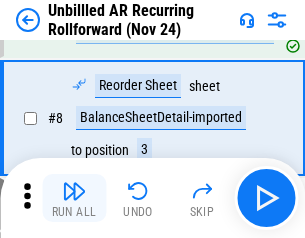 click at bounding box center [74, 191] 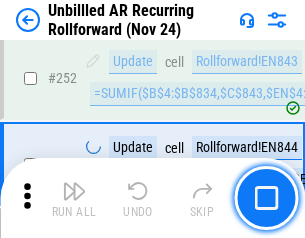 scroll, scrollTop: 6793, scrollLeft: 0, axis: vertical 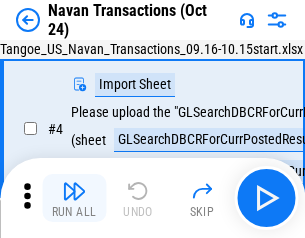 click at bounding box center (74, 191) 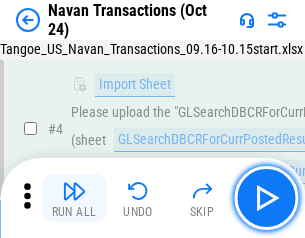 scroll, scrollTop: 172, scrollLeft: 0, axis: vertical 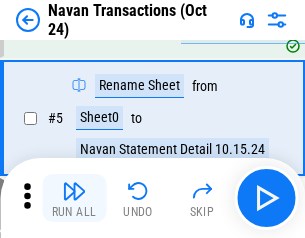 click at bounding box center (74, 191) 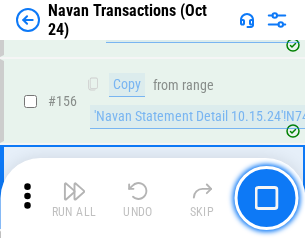 scroll, scrollTop: 6484, scrollLeft: 0, axis: vertical 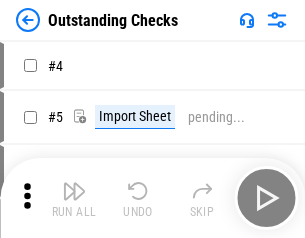 click at bounding box center (74, 191) 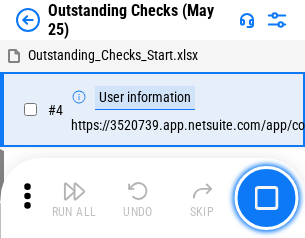 scroll, scrollTop: 209, scrollLeft: 0, axis: vertical 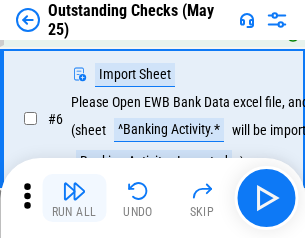 click at bounding box center [74, 191] 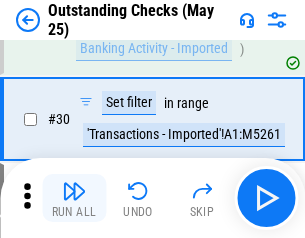 click at bounding box center [74, 191] 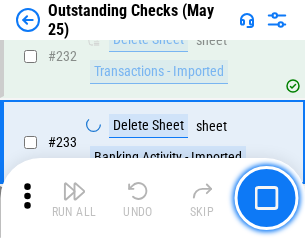 scroll, scrollTop: 6073, scrollLeft: 0, axis: vertical 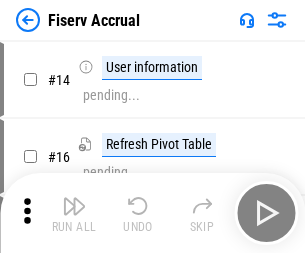 click at bounding box center (74, 206) 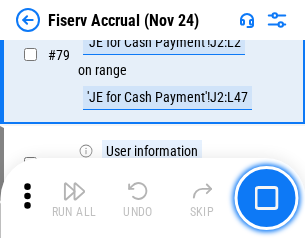 scroll, scrollTop: 2628, scrollLeft: 0, axis: vertical 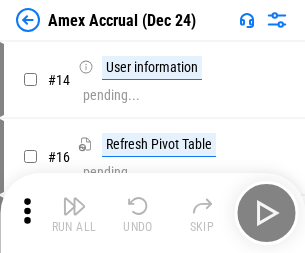 click at bounding box center [74, 206] 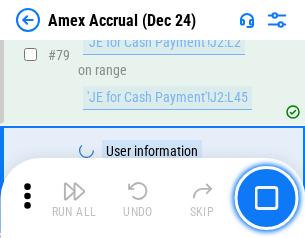 scroll, scrollTop: 2596, scrollLeft: 0, axis: vertical 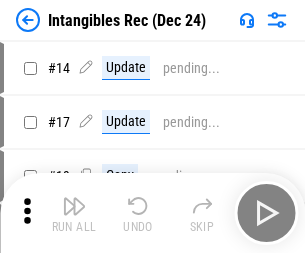 click at bounding box center [74, 206] 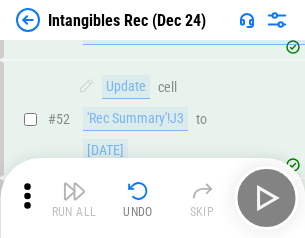 scroll, scrollTop: 779, scrollLeft: 0, axis: vertical 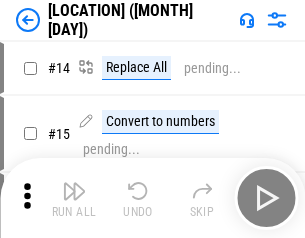 click at bounding box center (74, 191) 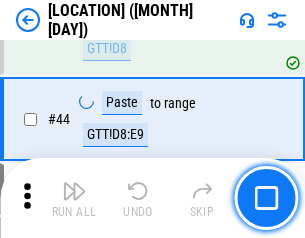 scroll, scrollTop: 2501, scrollLeft: 0, axis: vertical 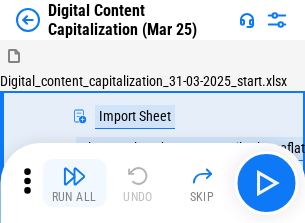 click at bounding box center (74, 176) 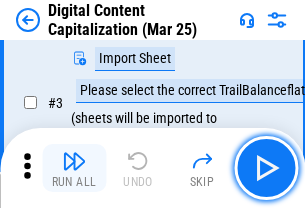 scroll, scrollTop: 187, scrollLeft: 0, axis: vertical 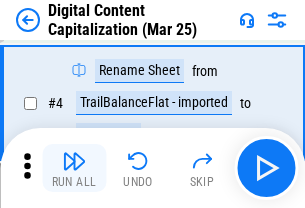 click at bounding box center (74, 161) 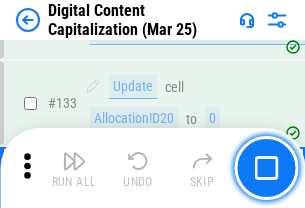 scroll, scrollTop: 2121, scrollLeft: 0, axis: vertical 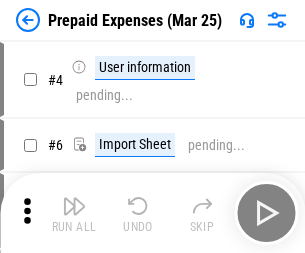 click at bounding box center [74, 206] 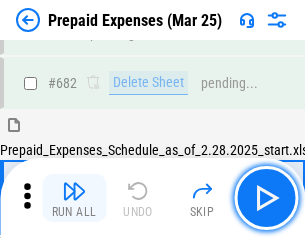 scroll, scrollTop: 5499, scrollLeft: 0, axis: vertical 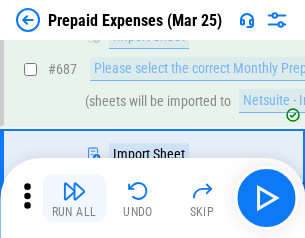 click at bounding box center (74, 191) 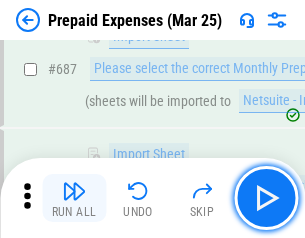 scroll, scrollTop: 5601, scrollLeft: 0, axis: vertical 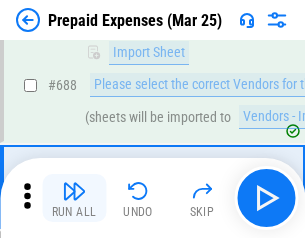 click at bounding box center (74, 191) 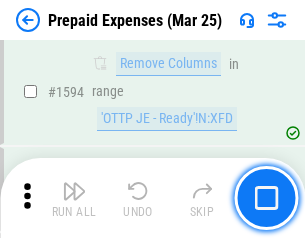 scroll, scrollTop: 19472, scrollLeft: 0, axis: vertical 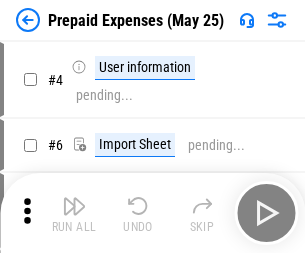 click at bounding box center (74, 206) 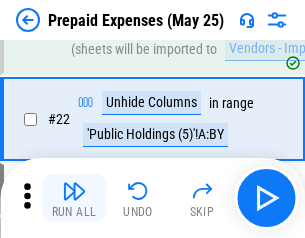 click at bounding box center [74, 191] 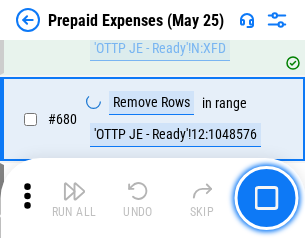 scroll, scrollTop: 6964, scrollLeft: 0, axis: vertical 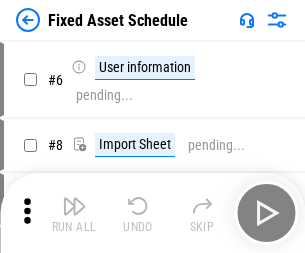click at bounding box center [74, 206] 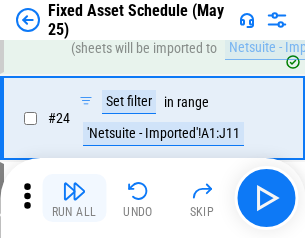 click at bounding box center (74, 191) 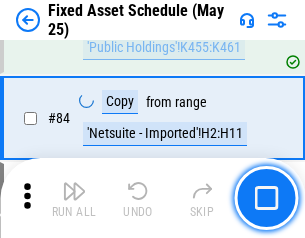 scroll, scrollTop: 2748, scrollLeft: 0, axis: vertical 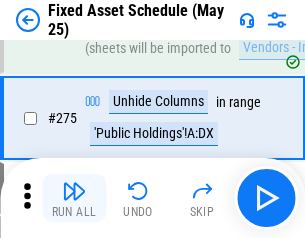 click at bounding box center [74, 191] 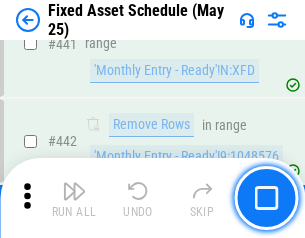 scroll, scrollTop: 8940, scrollLeft: 0, axis: vertical 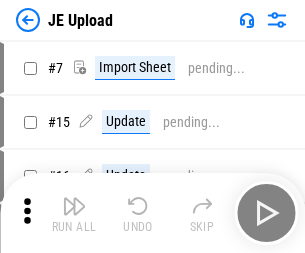 click at bounding box center [74, 206] 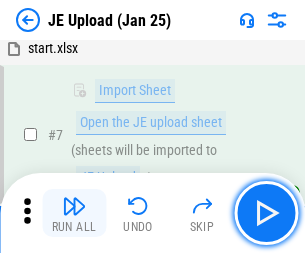 scroll, scrollTop: 145, scrollLeft: 0, axis: vertical 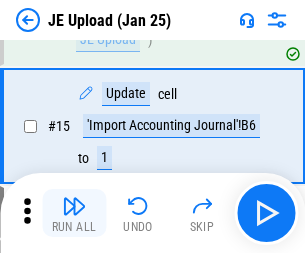 click at bounding box center [74, 206] 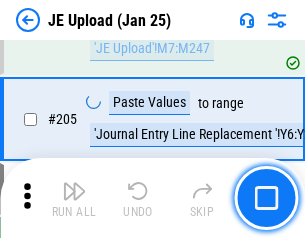 scroll, scrollTop: 4826, scrollLeft: 0, axis: vertical 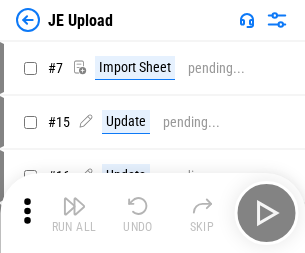 click at bounding box center (74, 206) 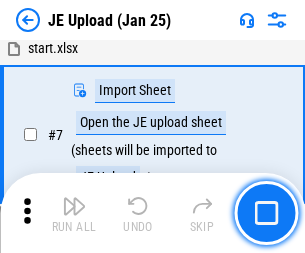scroll, scrollTop: 145, scrollLeft: 0, axis: vertical 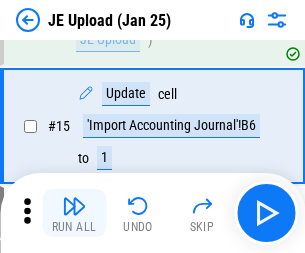 click at bounding box center (74, 206) 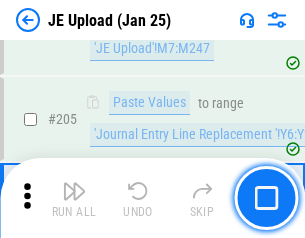 scroll, scrollTop: 4826, scrollLeft: 0, axis: vertical 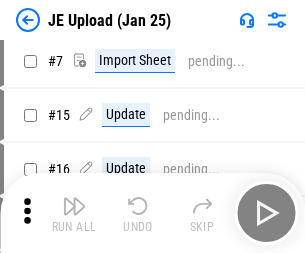click at bounding box center [74, 206] 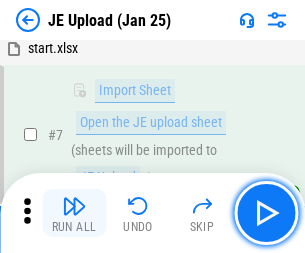 scroll, scrollTop: 145, scrollLeft: 0, axis: vertical 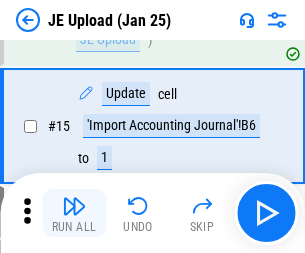 click at bounding box center [74, 206] 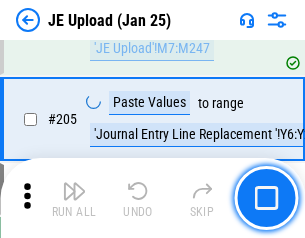 scroll, scrollTop: 4826, scrollLeft: 0, axis: vertical 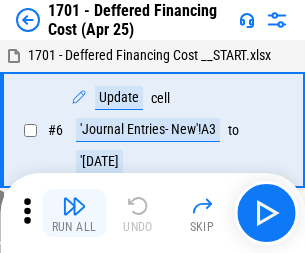 click at bounding box center (74, 206) 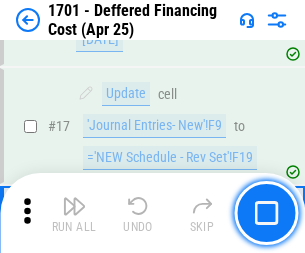 scroll, scrollTop: 240, scrollLeft: 0, axis: vertical 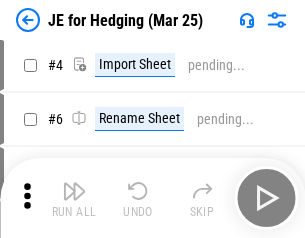 click at bounding box center [74, 191] 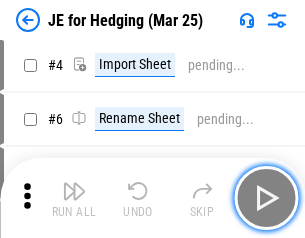 scroll, scrollTop: 113, scrollLeft: 0, axis: vertical 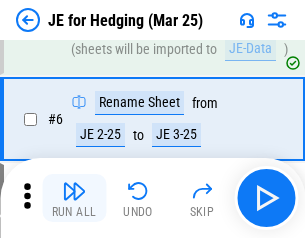 click at bounding box center [74, 191] 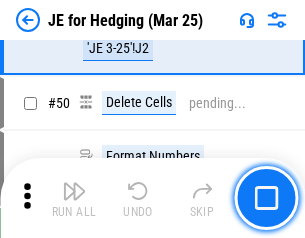 scroll, scrollTop: 1295, scrollLeft: 0, axis: vertical 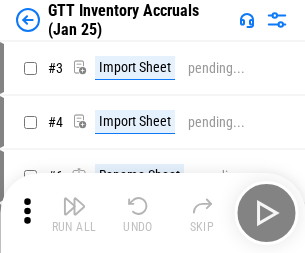 click at bounding box center [74, 206] 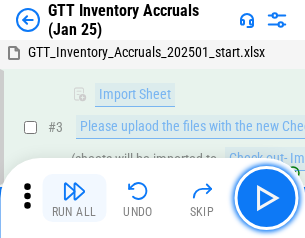 scroll, scrollTop: 129, scrollLeft: 0, axis: vertical 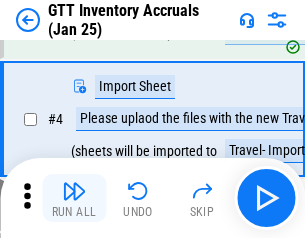 click at bounding box center [74, 191] 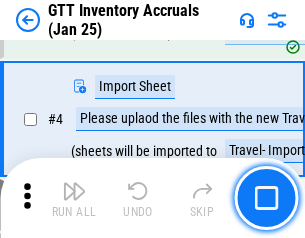 scroll, scrollTop: 231, scrollLeft: 0, axis: vertical 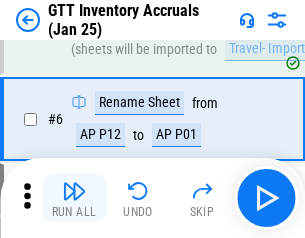 click at bounding box center [74, 191] 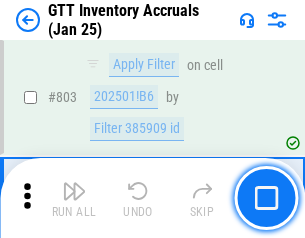 scroll, scrollTop: 15180, scrollLeft: 0, axis: vertical 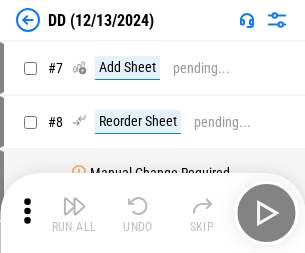 click at bounding box center [74, 206] 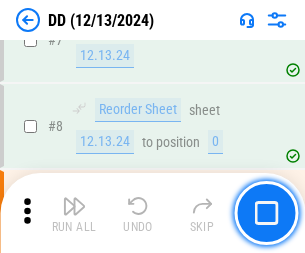 scroll, scrollTop: 193, scrollLeft: 0, axis: vertical 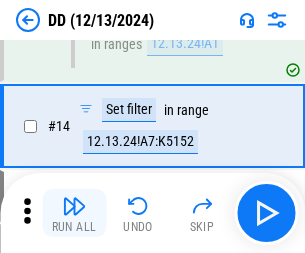 click at bounding box center [74, 206] 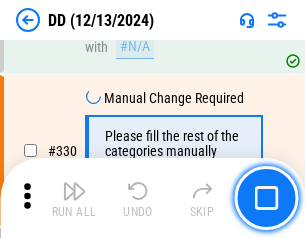 scroll, scrollTop: 9064, scrollLeft: 0, axis: vertical 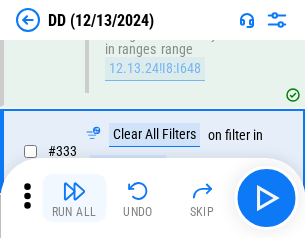 click at bounding box center [74, 191] 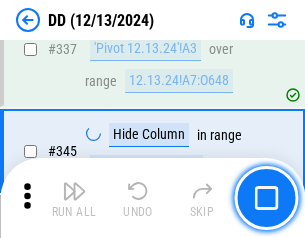 scroll, scrollTop: 9572, scrollLeft: 0, axis: vertical 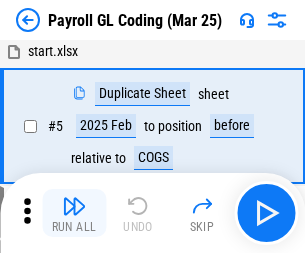 click at bounding box center (74, 206) 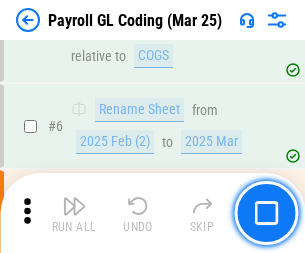 scroll, scrollTop: 240, scrollLeft: 0, axis: vertical 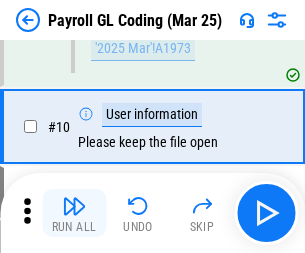 click at bounding box center [74, 206] 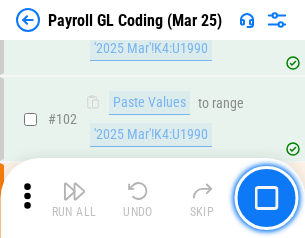 scroll, scrollTop: 4692, scrollLeft: 0, axis: vertical 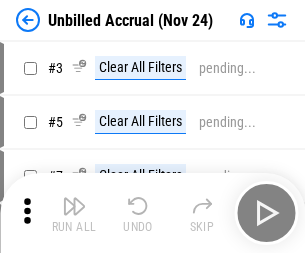 click at bounding box center [74, 206] 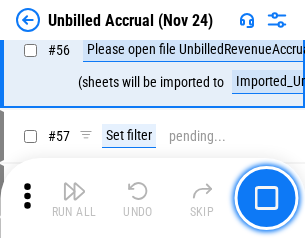 scroll, scrollTop: 2190, scrollLeft: 0, axis: vertical 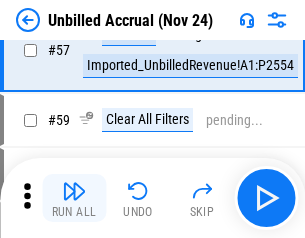 click at bounding box center [74, 191] 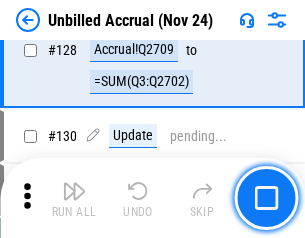 scroll, scrollTop: 5957, scrollLeft: 0, axis: vertical 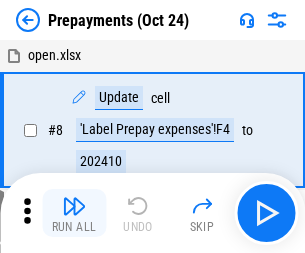 click at bounding box center (74, 206) 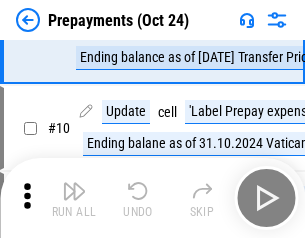 scroll, scrollTop: 125, scrollLeft: 0, axis: vertical 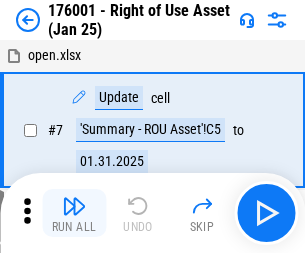 click at bounding box center (74, 206) 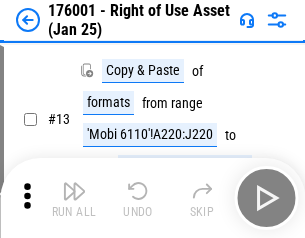 scroll, scrollTop: 129, scrollLeft: 0, axis: vertical 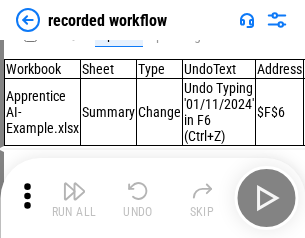 click at bounding box center (74, 191) 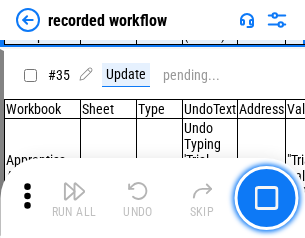 scroll, scrollTop: 6251, scrollLeft: 0, axis: vertical 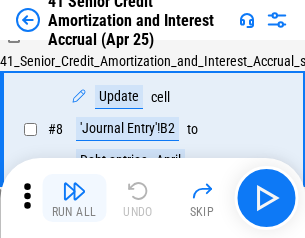 click at bounding box center [74, 191] 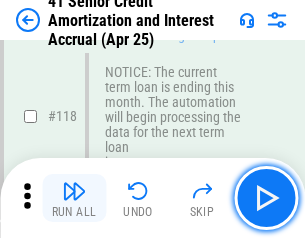 scroll, scrollTop: 1887, scrollLeft: 0, axis: vertical 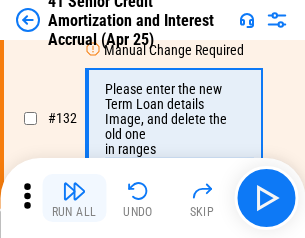 click at bounding box center [74, 191] 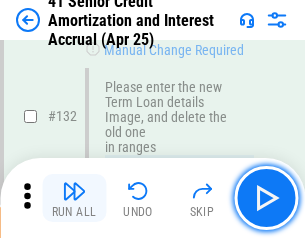 scroll, scrollTop: 2090, scrollLeft: 0, axis: vertical 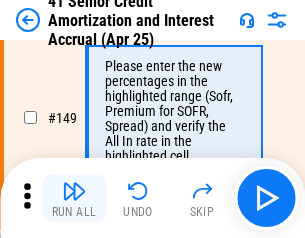 click at bounding box center (74, 191) 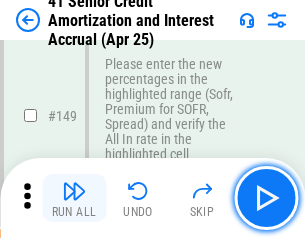 scroll, scrollTop: 2300, scrollLeft: 0, axis: vertical 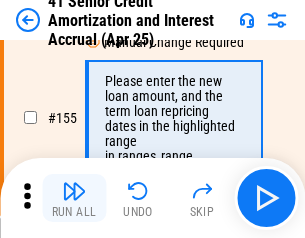 click at bounding box center [74, 191] 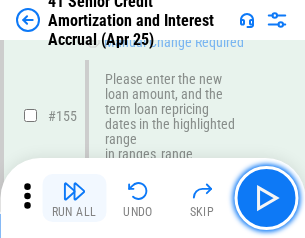 scroll, scrollTop: 2438, scrollLeft: 0, axis: vertical 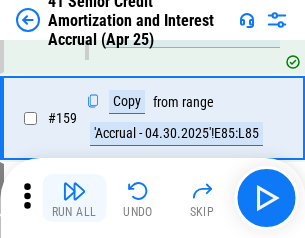 click at bounding box center (74, 191) 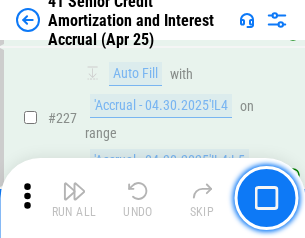 scroll, scrollTop: 4479, scrollLeft: 0, axis: vertical 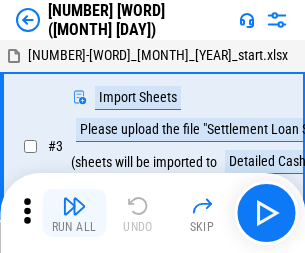 click at bounding box center (74, 206) 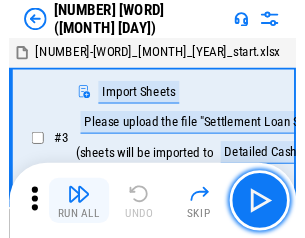 scroll, scrollTop: 19, scrollLeft: 0, axis: vertical 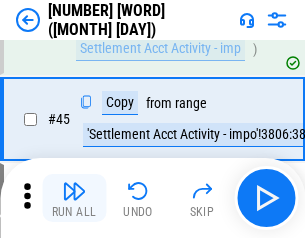 click at bounding box center (74, 191) 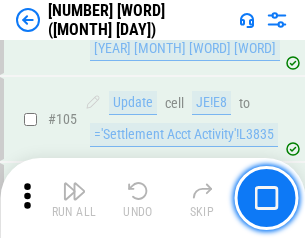 scroll, scrollTop: 1263, scrollLeft: 0, axis: vertical 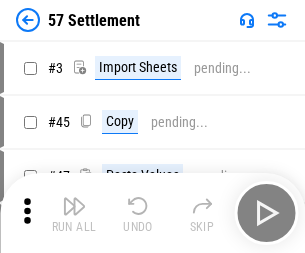 click at bounding box center [74, 206] 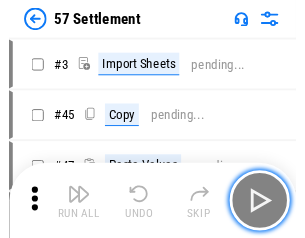 scroll, scrollTop: 19, scrollLeft: 0, axis: vertical 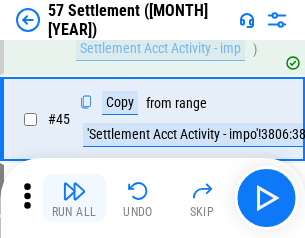 click at bounding box center (74, 191) 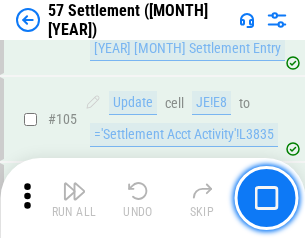 scroll, scrollTop: 1263, scrollLeft: 0, axis: vertical 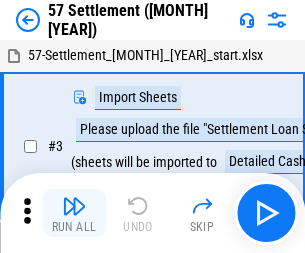 click at bounding box center [74, 206] 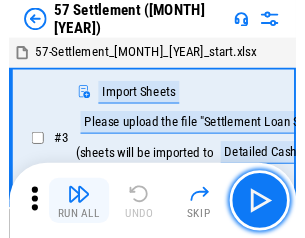 scroll, scrollTop: 19, scrollLeft: 0, axis: vertical 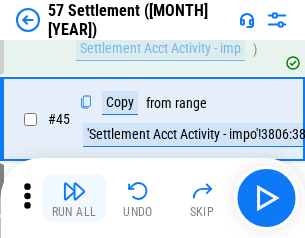 click at bounding box center (74, 191) 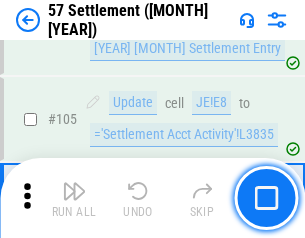scroll, scrollTop: 1263, scrollLeft: 0, axis: vertical 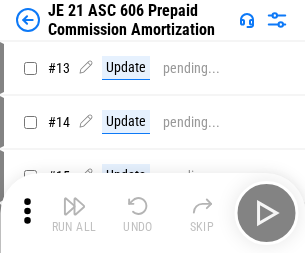 click at bounding box center [74, 206] 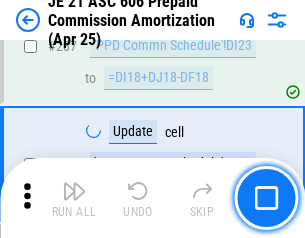 scroll, scrollTop: 3680, scrollLeft: 0, axis: vertical 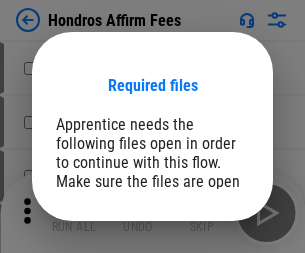 click on "Open" at bounding box center (209, 268) 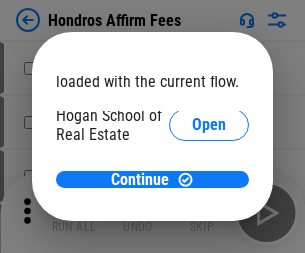 click on "Open" at bounding box center [209, 221] 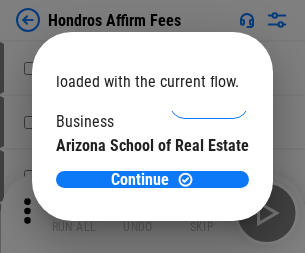 click on "Open" at bounding box center (209, 195) 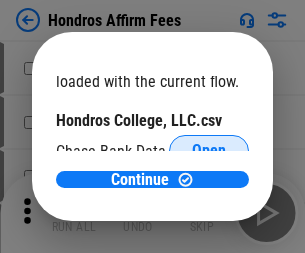 click on "Open" at bounding box center [209, 151] 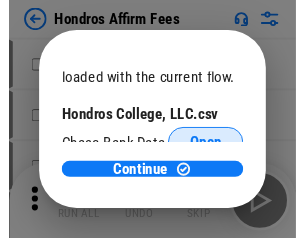 scroll, scrollTop: 314, scrollLeft: 0, axis: vertical 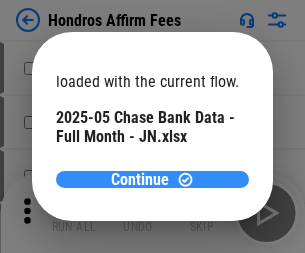 click on "Continue" at bounding box center (140, 180) 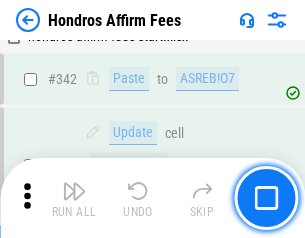 scroll, scrollTop: 4545, scrollLeft: 0, axis: vertical 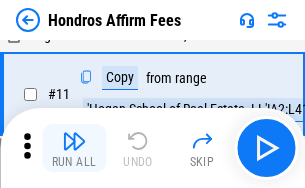 click at bounding box center (74, 141) 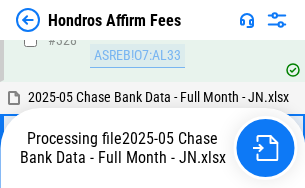 scroll, scrollTop: 4352, scrollLeft: 0, axis: vertical 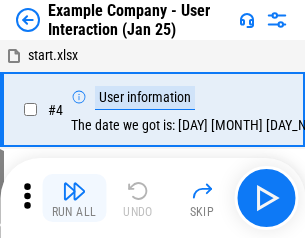 click at bounding box center (74, 191) 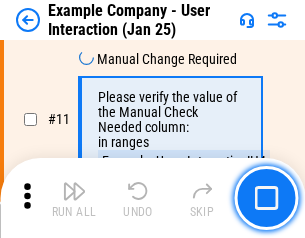 scroll, scrollTop: 433, scrollLeft: 0, axis: vertical 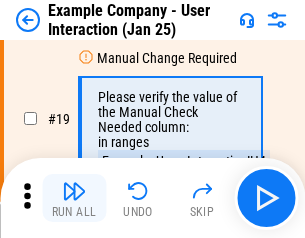 click at bounding box center [74, 191] 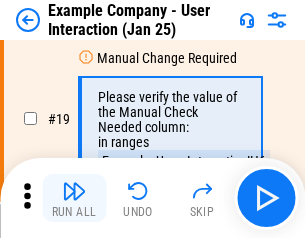 click at bounding box center [74, 191] 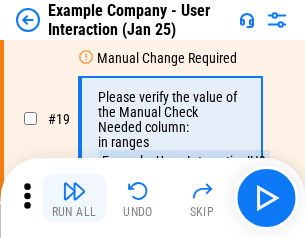 click at bounding box center (74, 191) 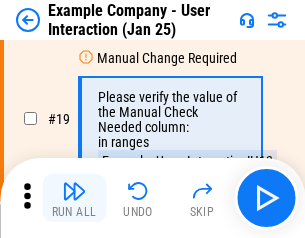click at bounding box center (74, 191) 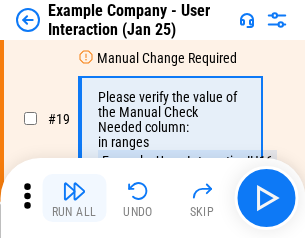 click at bounding box center (74, 191) 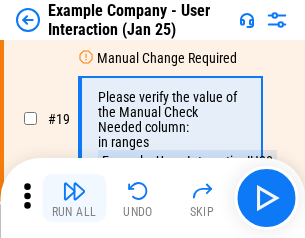 click at bounding box center (74, 191) 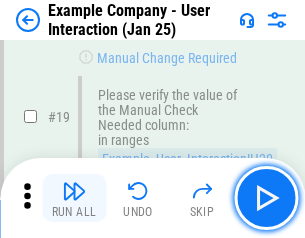 scroll, scrollTop: 552, scrollLeft: 0, axis: vertical 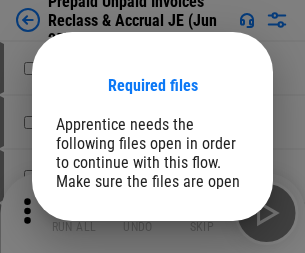 click on "Open" at bounding box center (209, 278) 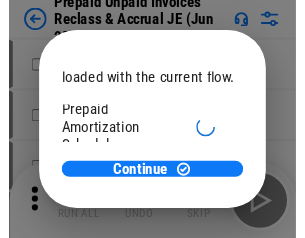 scroll, scrollTop: 119, scrollLeft: 0, axis: vertical 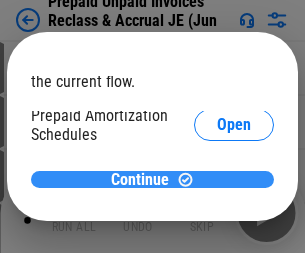 click on "Continue" at bounding box center (140, 180) 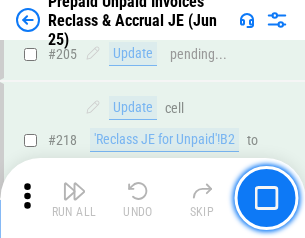 scroll, scrollTop: 2592, scrollLeft: 0, axis: vertical 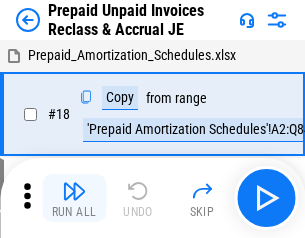 click at bounding box center [74, 191] 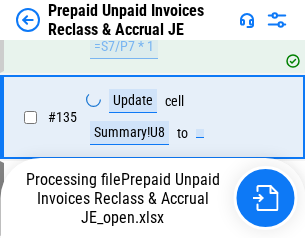 scroll, scrollTop: 2490, scrollLeft: 0, axis: vertical 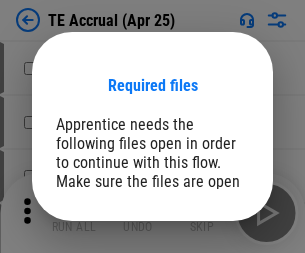 click on "Open" at bounding box center (209, 287) 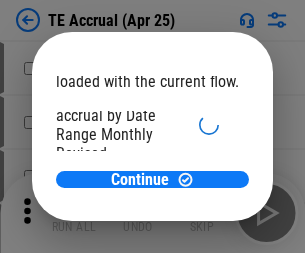 scroll, scrollTop: 119, scrollLeft: 0, axis: vertical 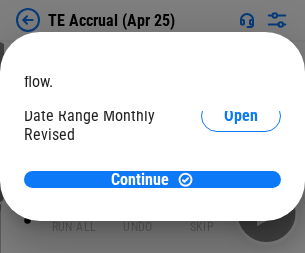 click on "Open" at bounding box center [241, 192] 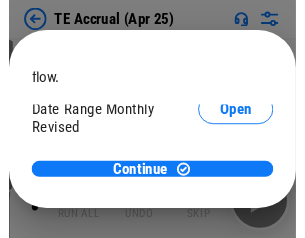scroll, scrollTop: 93, scrollLeft: 0, axis: vertical 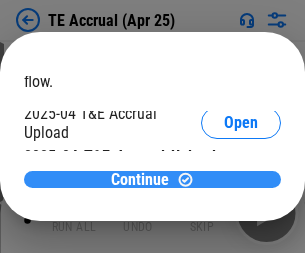 click on "Continue" at bounding box center [140, 180] 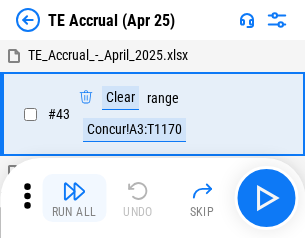click at bounding box center [74, 191] 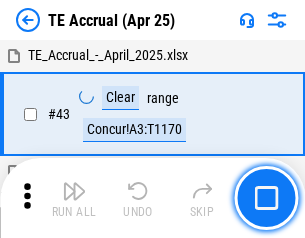 scroll, scrollTop: 115, scrollLeft: 0, axis: vertical 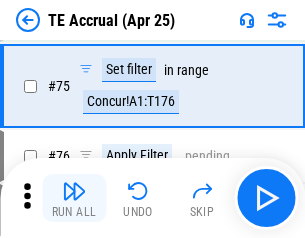 click at bounding box center [74, 191] 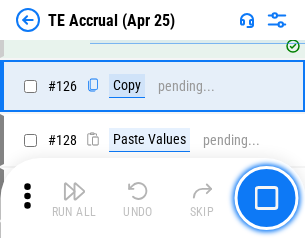 scroll, scrollTop: 3928, scrollLeft: 0, axis: vertical 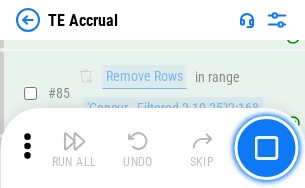 click at bounding box center (74, 141) 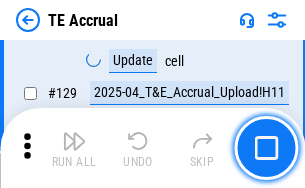 scroll, scrollTop: 4178, scrollLeft: 0, axis: vertical 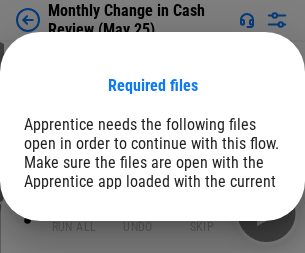 click on "Open" at bounding box center [241, 246] 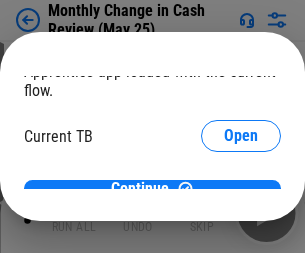 click on "Open" at bounding box center [241, 197] 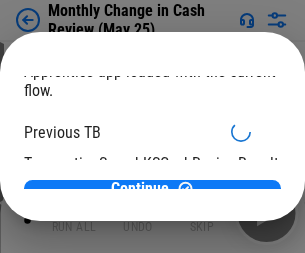 scroll, scrollTop: 65, scrollLeft: 0, axis: vertical 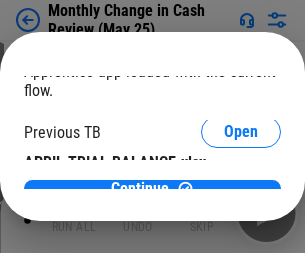 click on "Open" at bounding box center (326, 193) 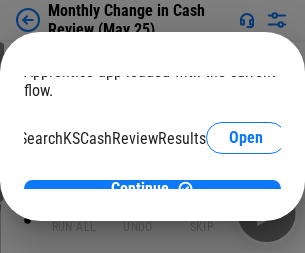 scroll, scrollTop: 126, scrollLeft: 80, axis: both 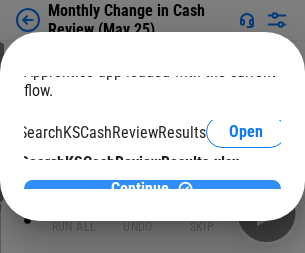 click on "Continue" at bounding box center [140, 189] 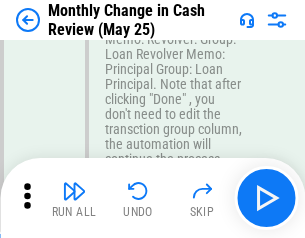 scroll, scrollTop: 5422, scrollLeft: 0, axis: vertical 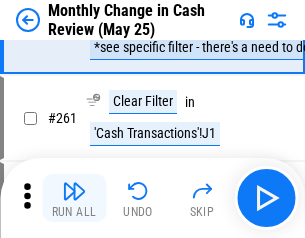 click at bounding box center [74, 191] 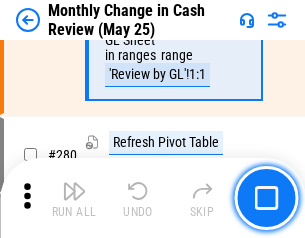 scroll, scrollTop: 6104, scrollLeft: 0, axis: vertical 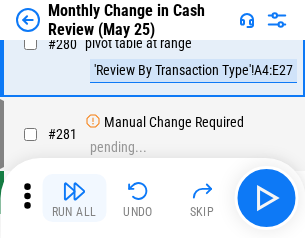 click at bounding box center (74, 191) 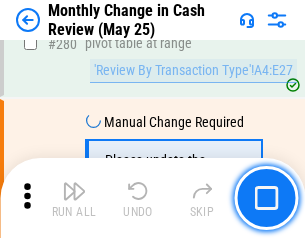 scroll, scrollTop: 6254, scrollLeft: 0, axis: vertical 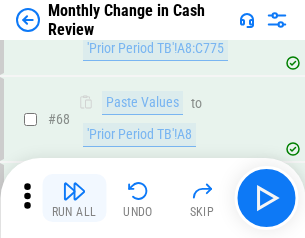 click at bounding box center (74, 191) 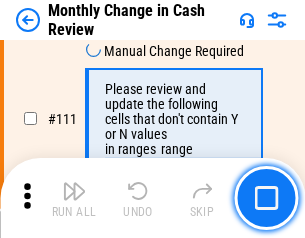 click at bounding box center [74, 191] 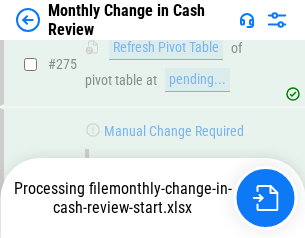 scroll, scrollTop: 6081, scrollLeft: 0, axis: vertical 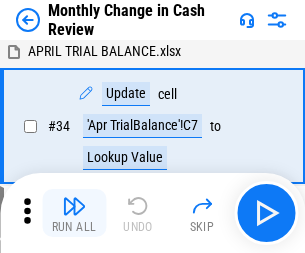 click at bounding box center (74, 206) 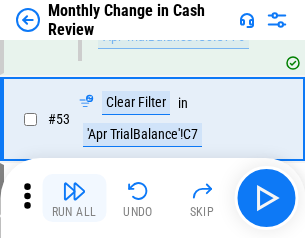 click at bounding box center [74, 191] 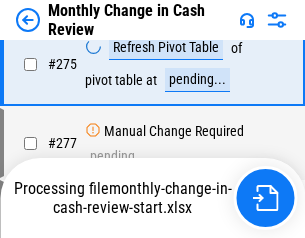 scroll, scrollTop: 6081, scrollLeft: 0, axis: vertical 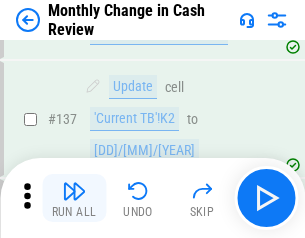 click at bounding box center (74, 191) 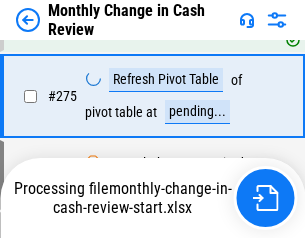 scroll, scrollTop: 6081, scrollLeft: 0, axis: vertical 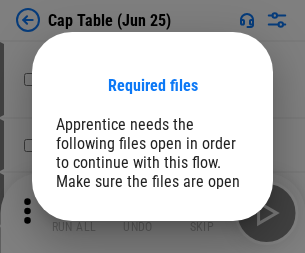 click on "Open" at bounding box center (209, 268) 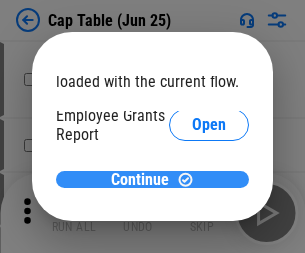 click on "Continue" at bounding box center (140, 180) 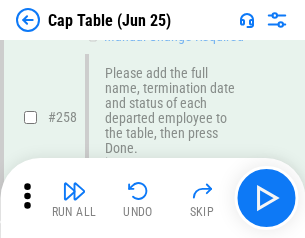 scroll, scrollTop: 9481, scrollLeft: 0, axis: vertical 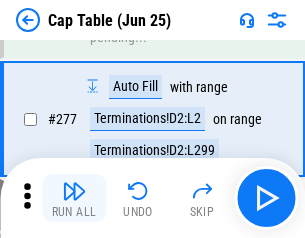 click at bounding box center [74, 191] 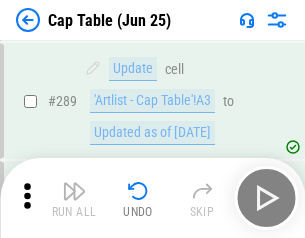 scroll, scrollTop: 10397, scrollLeft: 0, axis: vertical 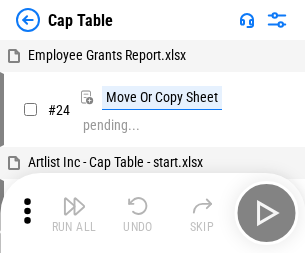 click at bounding box center [74, 206] 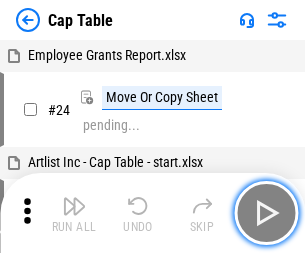 scroll, scrollTop: 31, scrollLeft: 0, axis: vertical 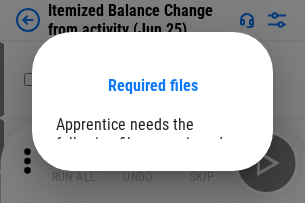 click on "Open" at bounding box center (209, 278) 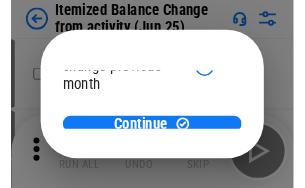 scroll, scrollTop: 146, scrollLeft: 0, axis: vertical 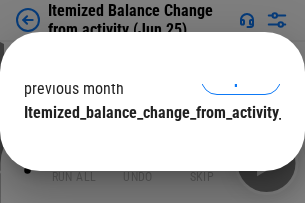 click on "Continue" at bounding box center [140, 153] 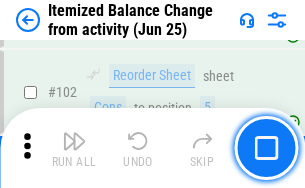 scroll, scrollTop: 3345, scrollLeft: 0, axis: vertical 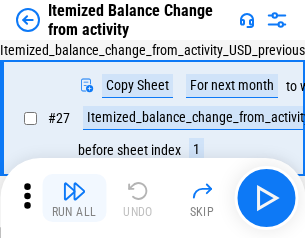 click at bounding box center (74, 191) 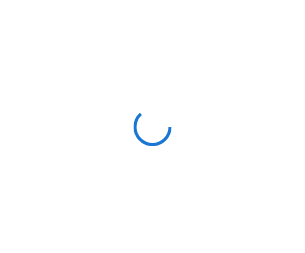 scroll, scrollTop: 0, scrollLeft: 0, axis: both 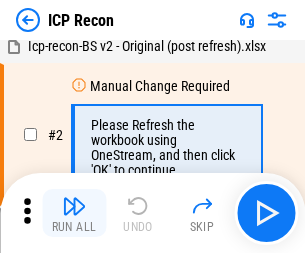 click at bounding box center [74, 206] 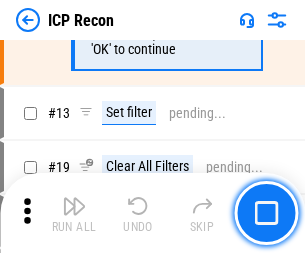 click at bounding box center [74, 206] 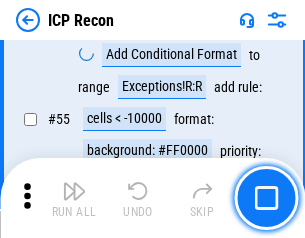 scroll, scrollTop: 1743, scrollLeft: 0, axis: vertical 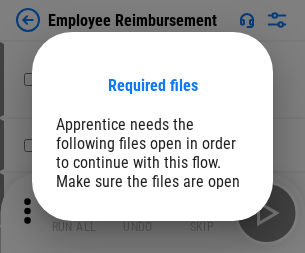 click on "Open" at bounding box center [209, 268] 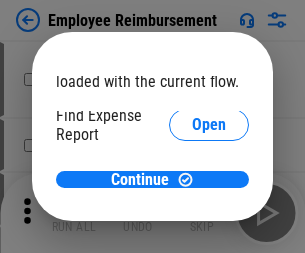 click on "Open" at bounding box center [209, 240] 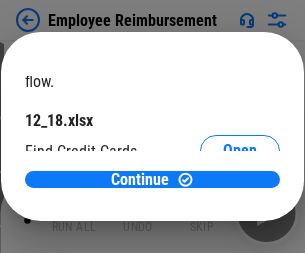 scroll, scrollTop: 119, scrollLeft: 0, axis: vertical 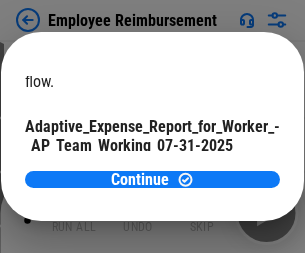 click on "Open" at bounding box center [240, 195] 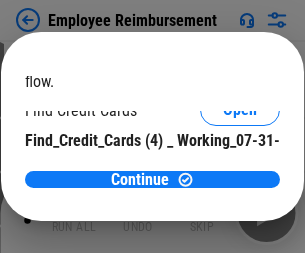 scroll, scrollTop: 208, scrollLeft: 0, axis: vertical 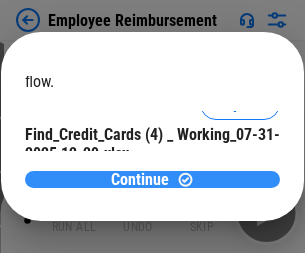 click on "Continue" at bounding box center [140, 180] 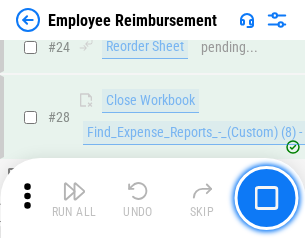 scroll, scrollTop: 935, scrollLeft: 0, axis: vertical 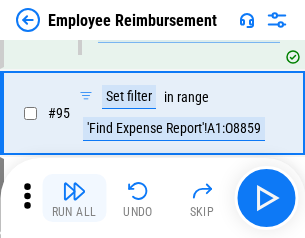 click at bounding box center (74, 191) 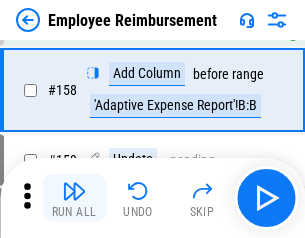 click at bounding box center (74, 191) 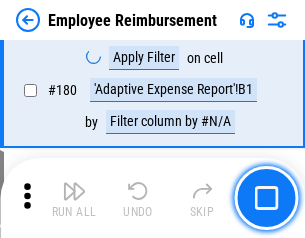 scroll, scrollTop: 5083, scrollLeft: 0, axis: vertical 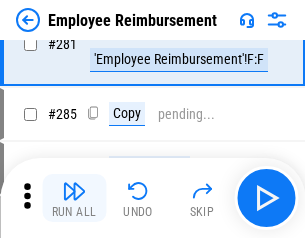 click at bounding box center (74, 191) 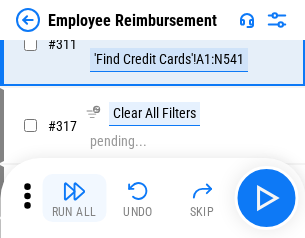 click at bounding box center [74, 191] 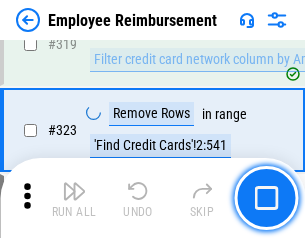 scroll, scrollTop: 10279, scrollLeft: 0, axis: vertical 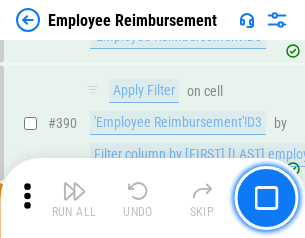 click at bounding box center (74, 191) 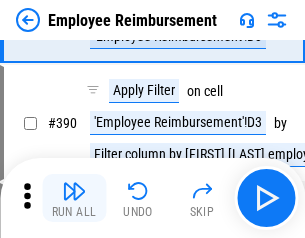 click at bounding box center (74, 191) 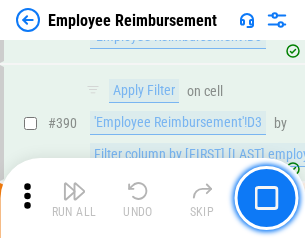 click at bounding box center [74, 191] 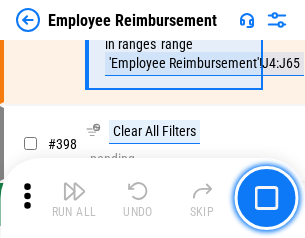 click at bounding box center (74, 191) 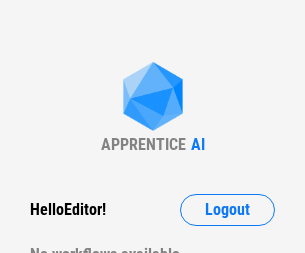 scroll, scrollTop: 0, scrollLeft: 0, axis: both 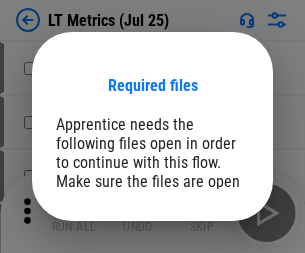 click on "Open" at bounding box center (209, 265) 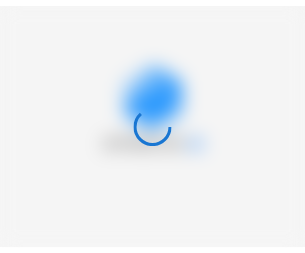 scroll, scrollTop: 0, scrollLeft: 0, axis: both 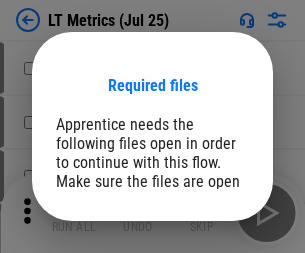 click on "Open" at bounding box center (209, 265) 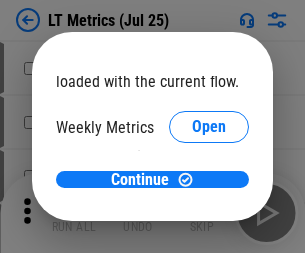 click on "Open" at bounding box center [209, 210] 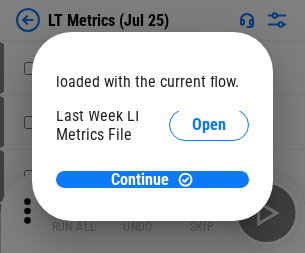 click on "Open" at bounding box center [209, 211] 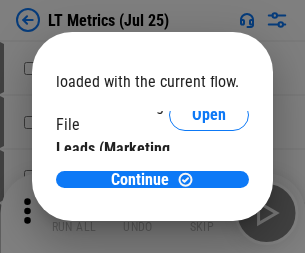 click on "Open" at bounding box center [209, 201] 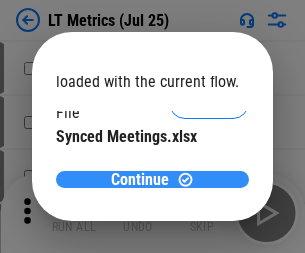 click on "Continue" at bounding box center [140, 180] 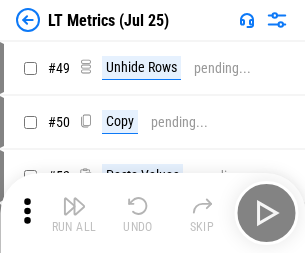 click at bounding box center (74, 206) 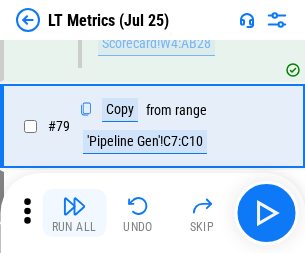 click at bounding box center [74, 206] 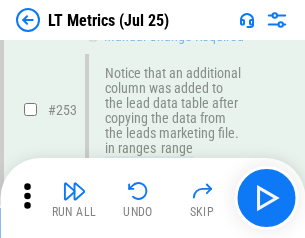 scroll, scrollTop: 3260, scrollLeft: 0, axis: vertical 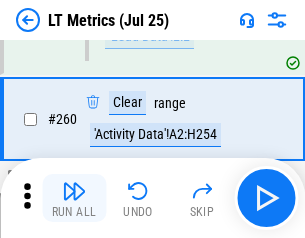 click at bounding box center (74, 191) 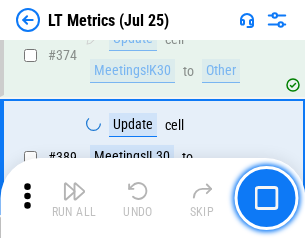 scroll, scrollTop: 4652, scrollLeft: 0, axis: vertical 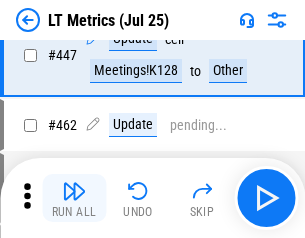 click at bounding box center (74, 191) 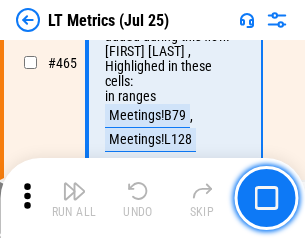 scroll, scrollTop: 5308, scrollLeft: 0, axis: vertical 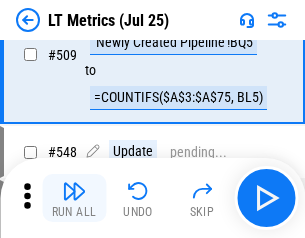 click at bounding box center [74, 191] 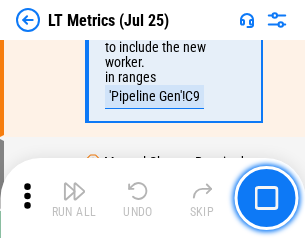scroll, scrollTop: 6907, scrollLeft: 0, axis: vertical 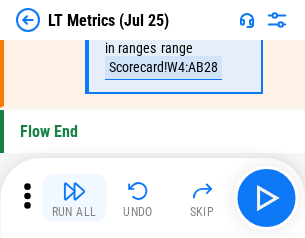 click at bounding box center [74, 191] 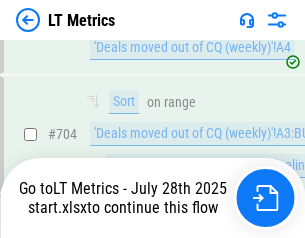 scroll, scrollTop: 6742, scrollLeft: 0, axis: vertical 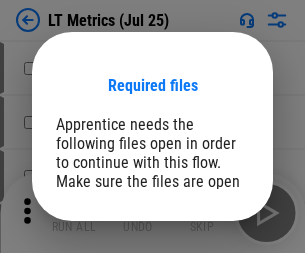 click on "Open" at bounding box center (209, 265) 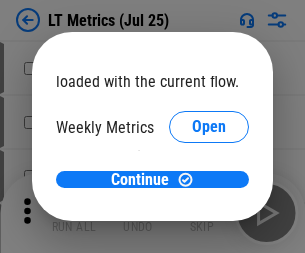 click on "Open" at bounding box center [209, 210] 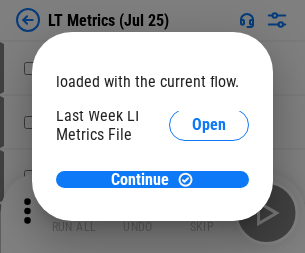 click on "Open" at bounding box center [209, 211] 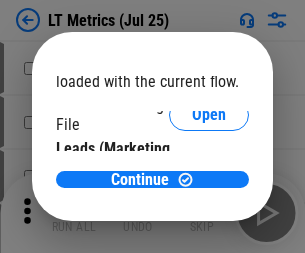 click on "Open" at bounding box center (209, 201) 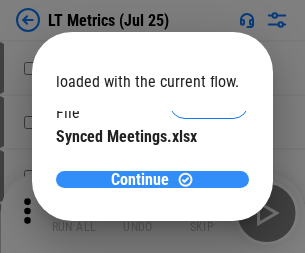 click on "Continue" at bounding box center (140, 180) 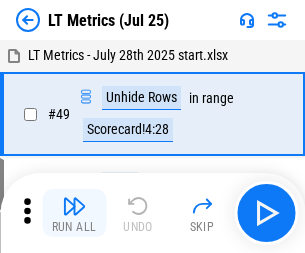 click at bounding box center (74, 206) 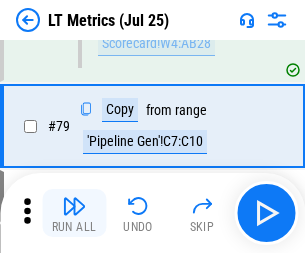click at bounding box center [74, 206] 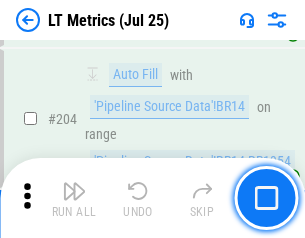 scroll, scrollTop: 2543, scrollLeft: 0, axis: vertical 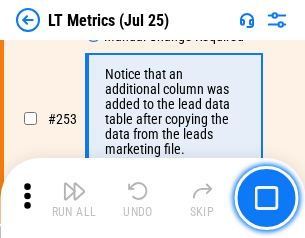 click at bounding box center [74, 191] 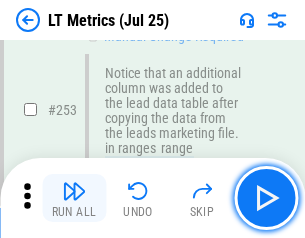 scroll, scrollTop: 3260, scrollLeft: 0, axis: vertical 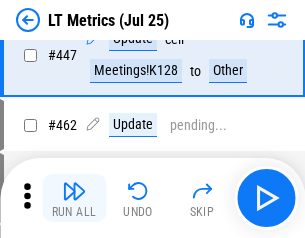 click at bounding box center (74, 191) 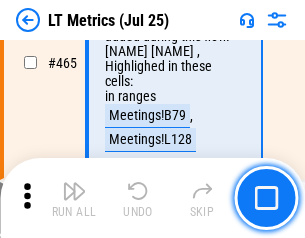 scroll, scrollTop: 5308, scrollLeft: 0, axis: vertical 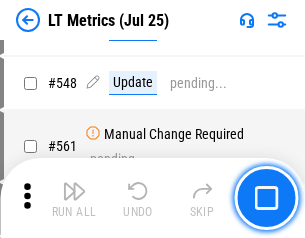 click at bounding box center [74, 191] 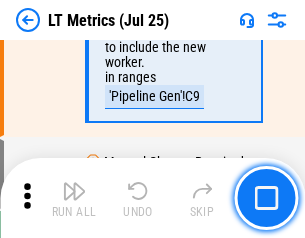 scroll, scrollTop: 6907, scrollLeft: 0, axis: vertical 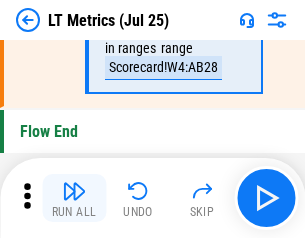 click at bounding box center [74, 191] 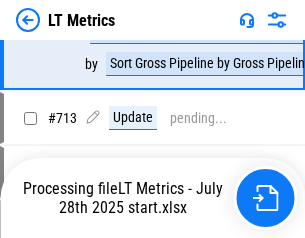 scroll, scrollTop: 6907, scrollLeft: 0, axis: vertical 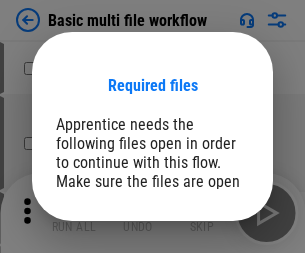 click on "Open" at bounding box center (209, 265) 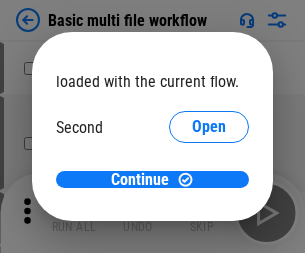 click on "Open" at bounding box center [209, 188] 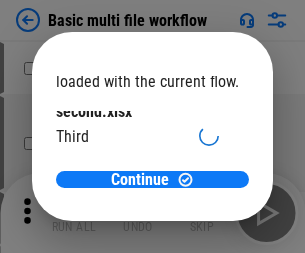 scroll, scrollTop: 57, scrollLeft: 0, axis: vertical 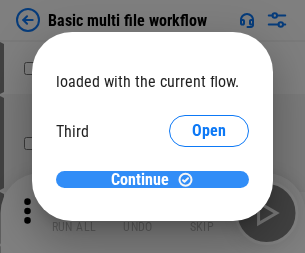 click on "Continue" at bounding box center [140, 180] 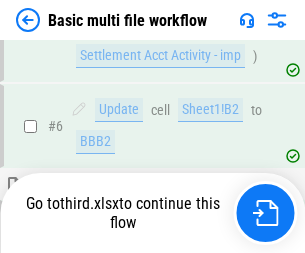 scroll, scrollTop: 696, scrollLeft: 0, axis: vertical 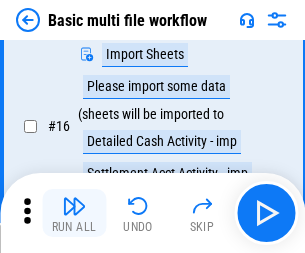 click at bounding box center (74, 206) 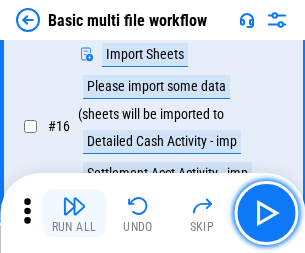 scroll, scrollTop: 1331, scrollLeft: 0, axis: vertical 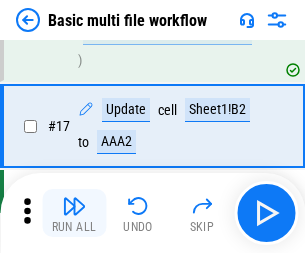 click at bounding box center [74, 206] 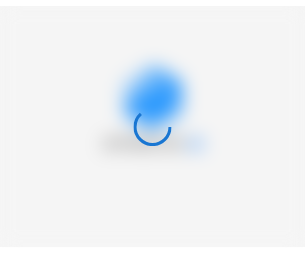 scroll, scrollTop: 0, scrollLeft: 0, axis: both 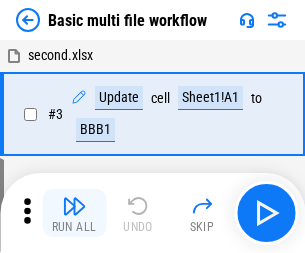 click at bounding box center [74, 206] 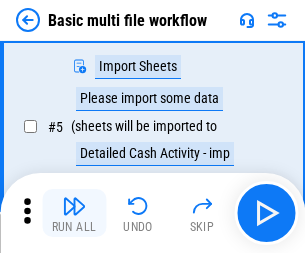 click at bounding box center [74, 206] 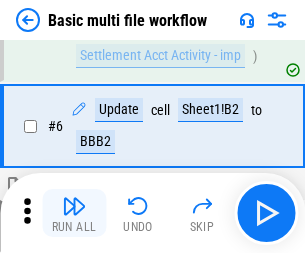 click at bounding box center (74, 206) 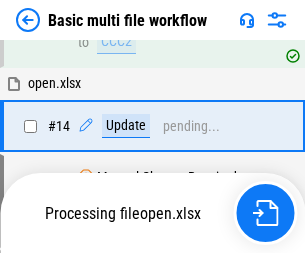 scroll, scrollTop: 1331, scrollLeft: 0, axis: vertical 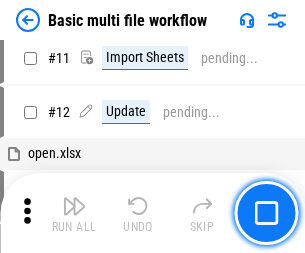 click at bounding box center [74, 206] 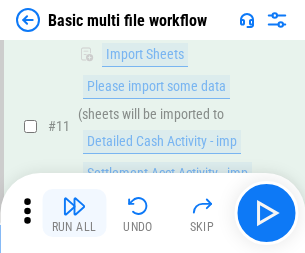 click at bounding box center [74, 206] 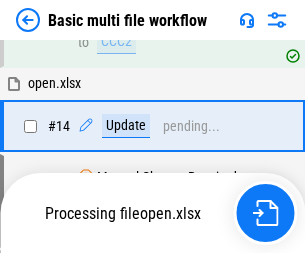 scroll, scrollTop: 1331, scrollLeft: 0, axis: vertical 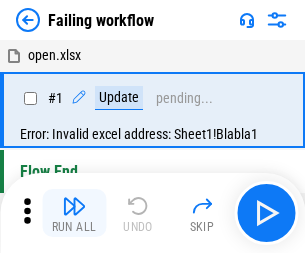 click at bounding box center (74, 206) 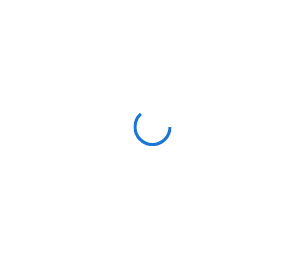 scroll, scrollTop: 0, scrollLeft: 0, axis: both 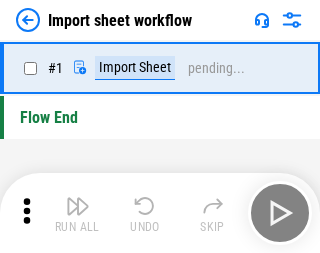 click at bounding box center (78, 206) 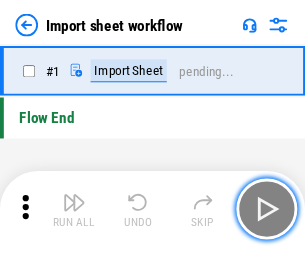 scroll, scrollTop: 7, scrollLeft: 0, axis: vertical 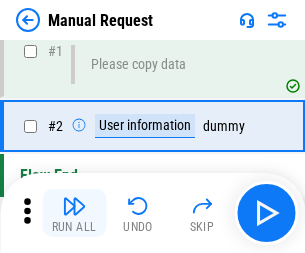 click at bounding box center (74, 206) 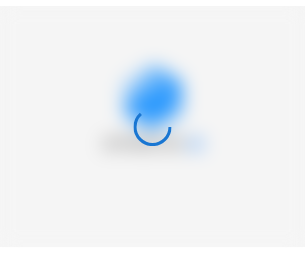 scroll, scrollTop: 0, scrollLeft: 0, axis: both 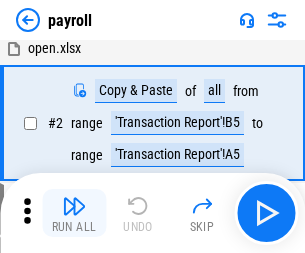 click at bounding box center [74, 206] 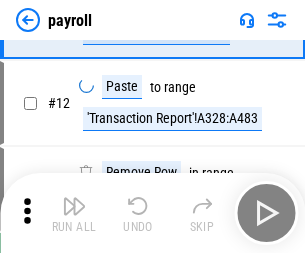 scroll, scrollTop: 247, scrollLeft: 0, axis: vertical 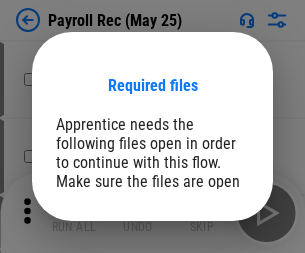 click on "Open" at bounding box center [209, 287] 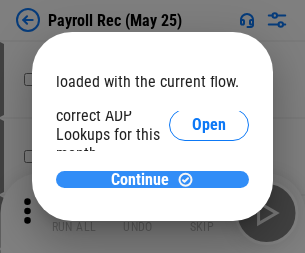 click on "Continue" at bounding box center [140, 180] 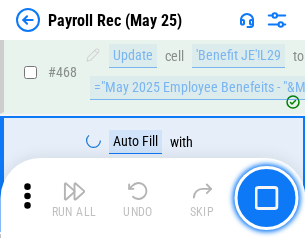 scroll, scrollTop: 10658, scrollLeft: 0, axis: vertical 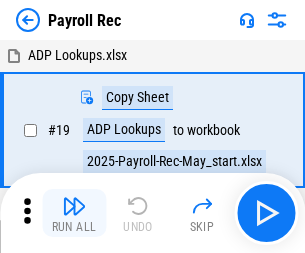 click at bounding box center (74, 206) 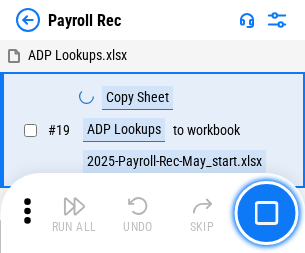 scroll, scrollTop: 122, scrollLeft: 0, axis: vertical 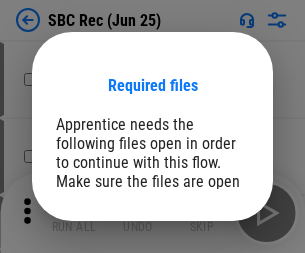 click on "Open" at bounding box center (209, 287) 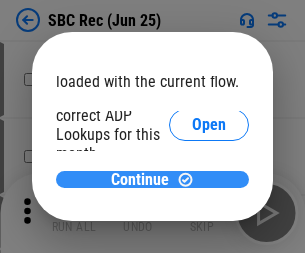 click on "Continue" at bounding box center (140, 180) 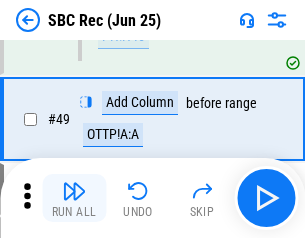 click at bounding box center (74, 191) 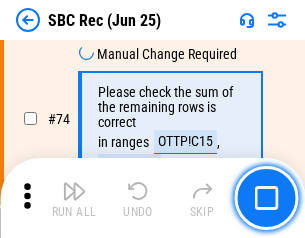 click at bounding box center (74, 191) 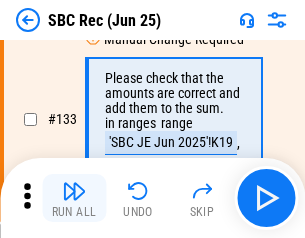 click at bounding box center (74, 191) 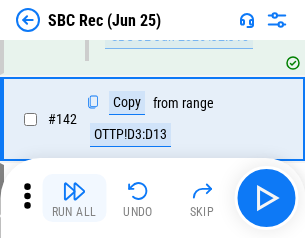 click at bounding box center (74, 191) 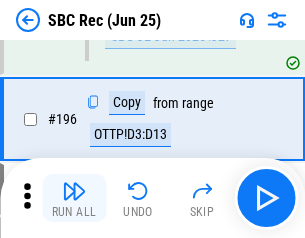 click at bounding box center (74, 191) 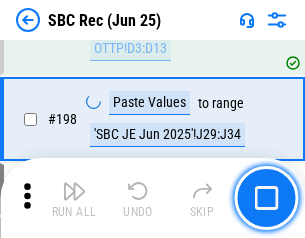 scroll, scrollTop: 5625, scrollLeft: 0, axis: vertical 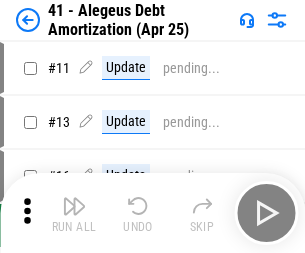 click at bounding box center [74, 206] 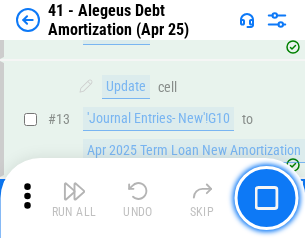 scroll, scrollTop: 247, scrollLeft: 0, axis: vertical 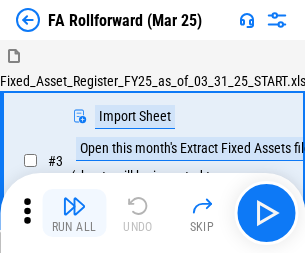 click at bounding box center (74, 206) 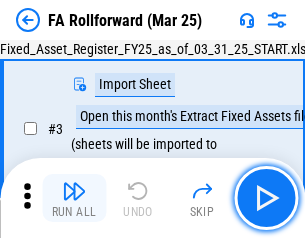 scroll, scrollTop: 184, scrollLeft: 0, axis: vertical 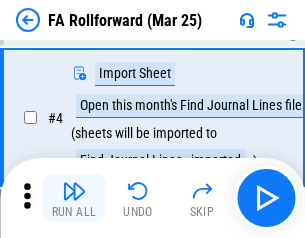 click at bounding box center [74, 191] 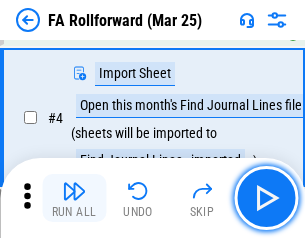 scroll, scrollTop: 313, scrollLeft: 0, axis: vertical 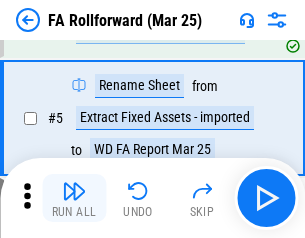 click at bounding box center [74, 191] 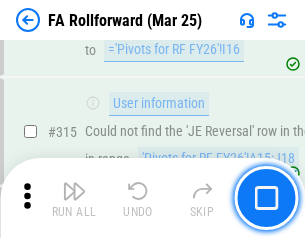 scroll, scrollTop: 9517, scrollLeft: 0, axis: vertical 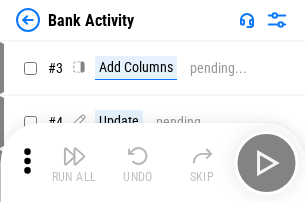 click at bounding box center (74, 156) 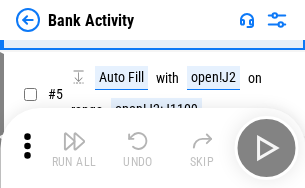 scroll, scrollTop: 106, scrollLeft: 0, axis: vertical 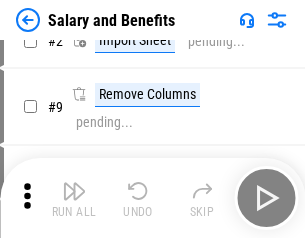 click at bounding box center (74, 191) 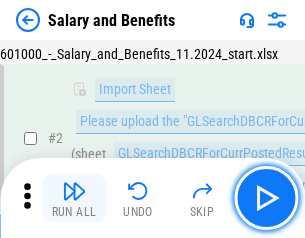 scroll, scrollTop: 145, scrollLeft: 0, axis: vertical 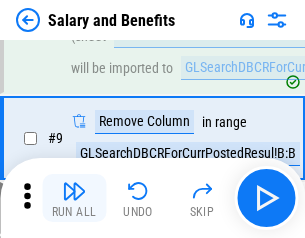 click at bounding box center [74, 191] 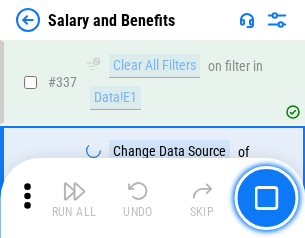 scroll, scrollTop: 9364, scrollLeft: 0, axis: vertical 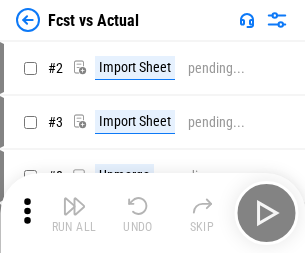 click at bounding box center [74, 206] 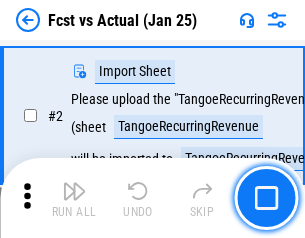 scroll, scrollTop: 187, scrollLeft: 0, axis: vertical 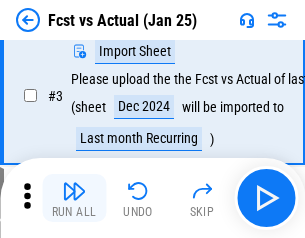 click at bounding box center (74, 191) 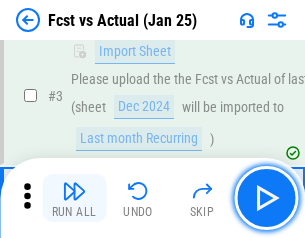 scroll, scrollTop: 300, scrollLeft: 0, axis: vertical 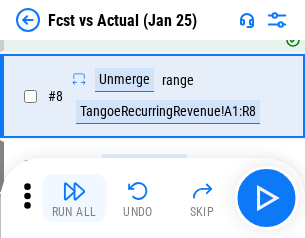 click at bounding box center [74, 191] 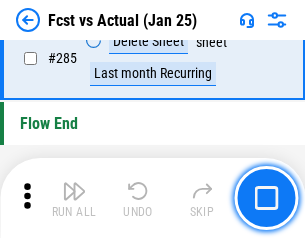 scroll, scrollTop: 9465, scrollLeft: 0, axis: vertical 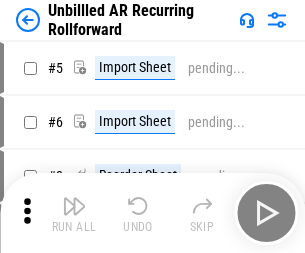 click at bounding box center [74, 206] 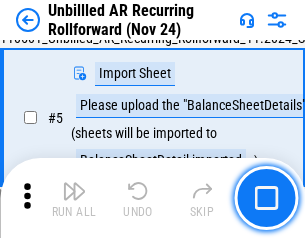 scroll, scrollTop: 188, scrollLeft: 0, axis: vertical 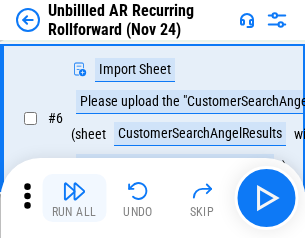 click at bounding box center (74, 191) 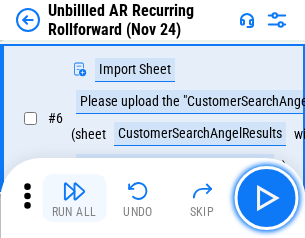 scroll, scrollTop: 322, scrollLeft: 0, axis: vertical 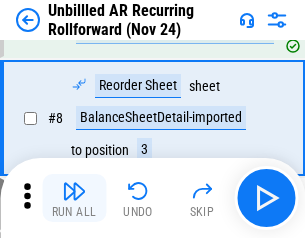 click at bounding box center [74, 191] 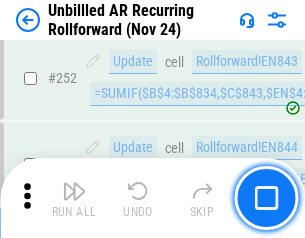scroll, scrollTop: 6793, scrollLeft: 0, axis: vertical 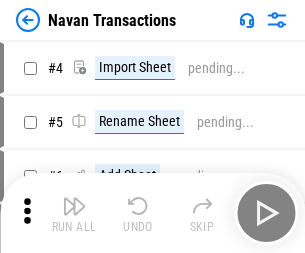 click at bounding box center (74, 206) 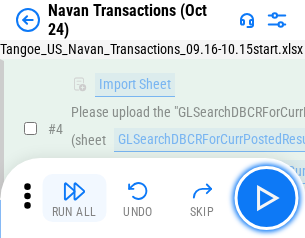 scroll, scrollTop: 172, scrollLeft: 0, axis: vertical 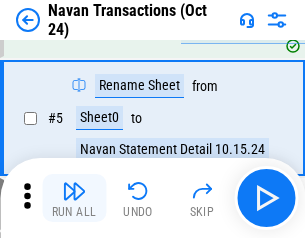 click at bounding box center [74, 191] 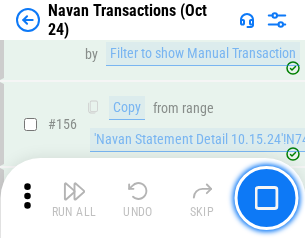 scroll, scrollTop: 6484, scrollLeft: 0, axis: vertical 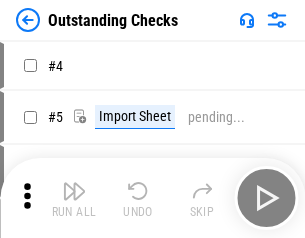 click at bounding box center [74, 191] 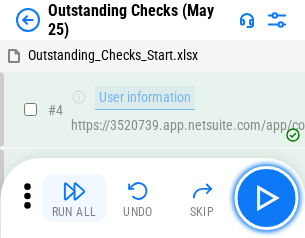 scroll, scrollTop: 209, scrollLeft: 0, axis: vertical 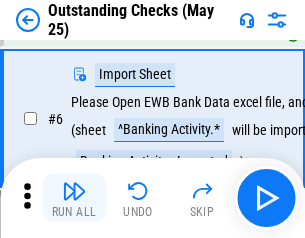 click at bounding box center (74, 191) 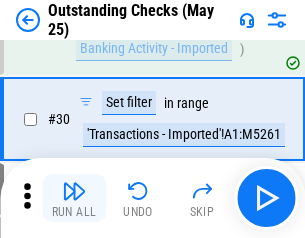 click at bounding box center [74, 191] 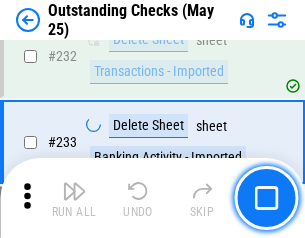 scroll, scrollTop: 6073, scrollLeft: 0, axis: vertical 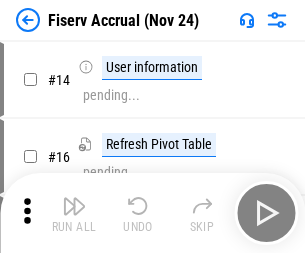 click at bounding box center [74, 206] 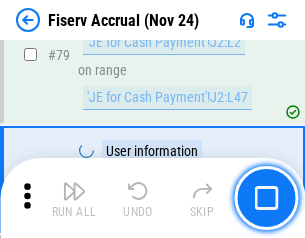 scroll, scrollTop: 2628, scrollLeft: 0, axis: vertical 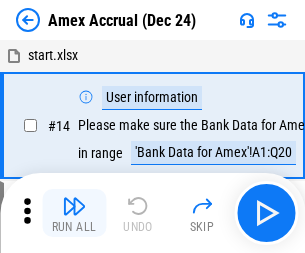 click at bounding box center (74, 206) 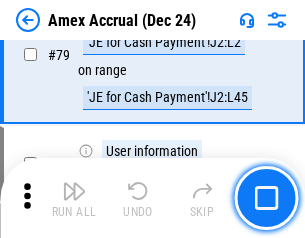 scroll, scrollTop: 2596, scrollLeft: 0, axis: vertical 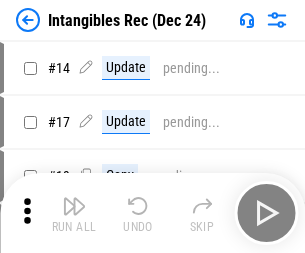 click at bounding box center (74, 206) 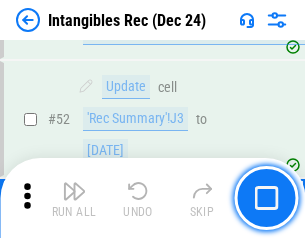 scroll, scrollTop: 779, scrollLeft: 0, axis: vertical 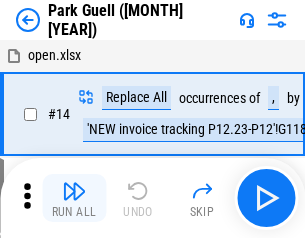 click at bounding box center (74, 191) 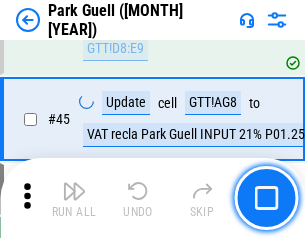 scroll, scrollTop: 2501, scrollLeft: 0, axis: vertical 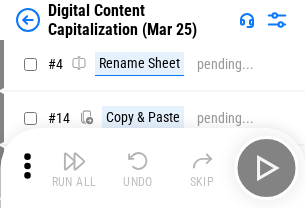 click at bounding box center [74, 161] 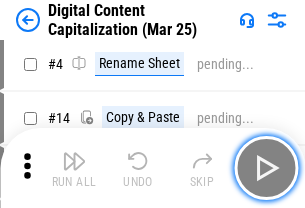scroll, scrollTop: 187, scrollLeft: 0, axis: vertical 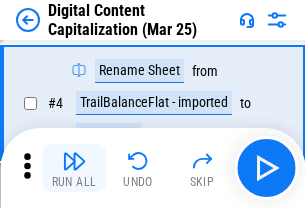 click at bounding box center (74, 161) 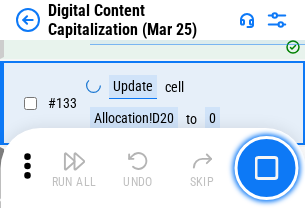 scroll, scrollTop: 2121, scrollLeft: 0, axis: vertical 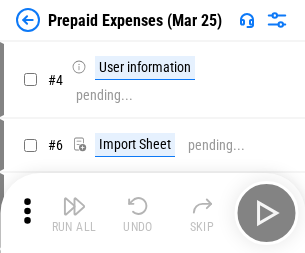 click at bounding box center [74, 206] 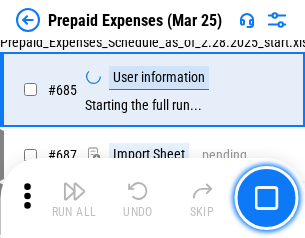 scroll, scrollTop: 5499, scrollLeft: 0, axis: vertical 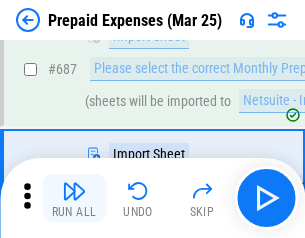 click at bounding box center [74, 191] 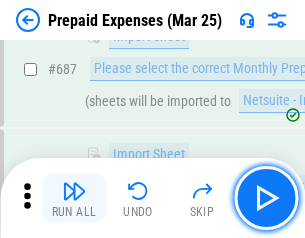 scroll, scrollTop: 5601, scrollLeft: 0, axis: vertical 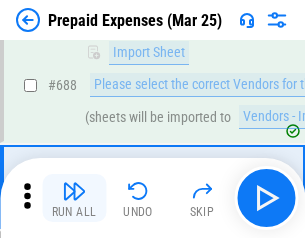 click at bounding box center [74, 191] 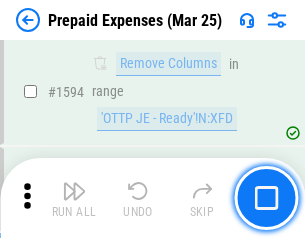 scroll, scrollTop: 19472, scrollLeft: 0, axis: vertical 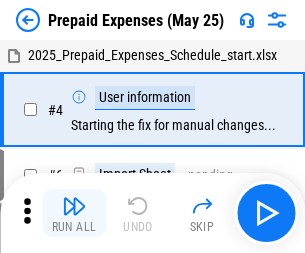 click at bounding box center (74, 206) 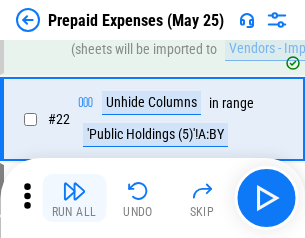 click at bounding box center [74, 191] 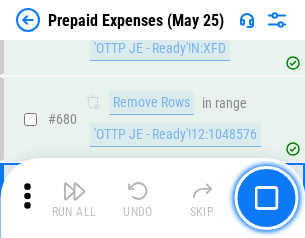 scroll, scrollTop: 6964, scrollLeft: 0, axis: vertical 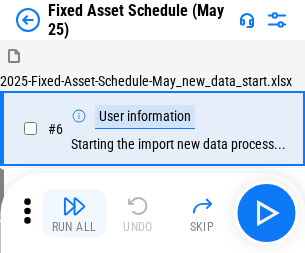 click at bounding box center (74, 206) 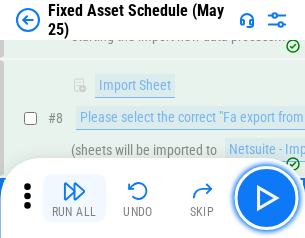 scroll, scrollTop: 210, scrollLeft: 0, axis: vertical 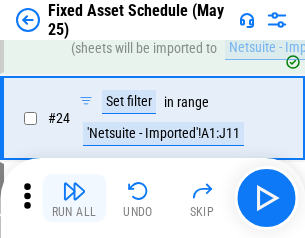 click at bounding box center [74, 191] 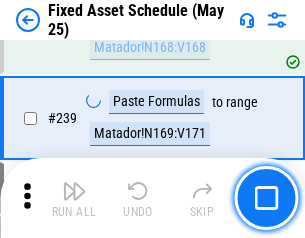 scroll, scrollTop: 6195, scrollLeft: 0, axis: vertical 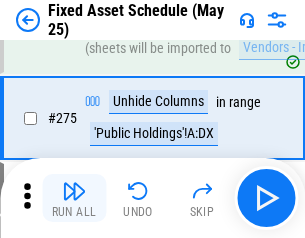 click at bounding box center [74, 191] 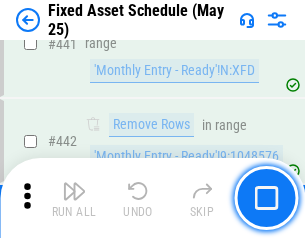 scroll, scrollTop: 8940, scrollLeft: 0, axis: vertical 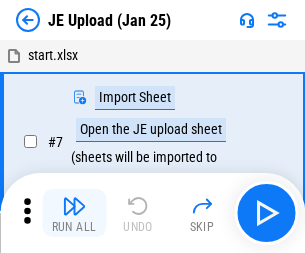 click at bounding box center [74, 206] 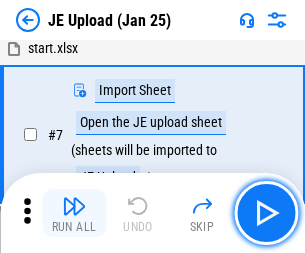 scroll, scrollTop: 145, scrollLeft: 0, axis: vertical 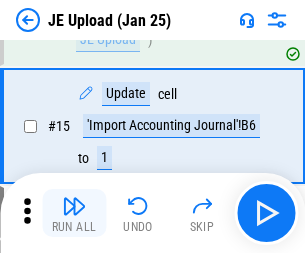 click at bounding box center (74, 206) 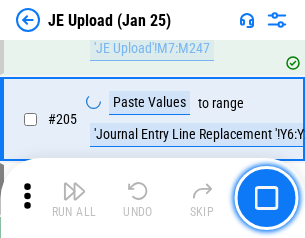 scroll, scrollTop: 4826, scrollLeft: 0, axis: vertical 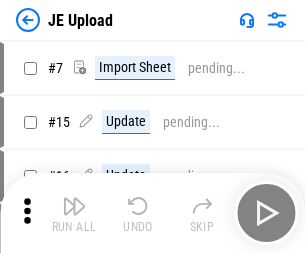 click at bounding box center (74, 206) 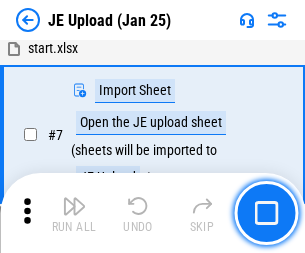 scroll, scrollTop: 145, scrollLeft: 0, axis: vertical 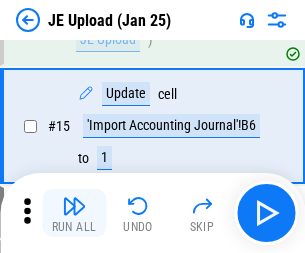 click at bounding box center (74, 206) 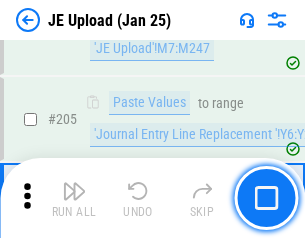 scroll, scrollTop: 4826, scrollLeft: 0, axis: vertical 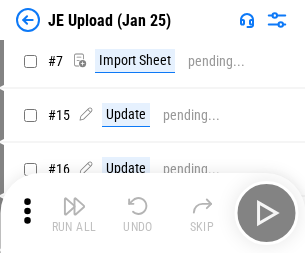 click at bounding box center [74, 206] 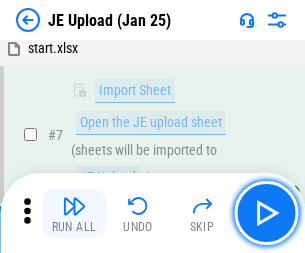scroll, scrollTop: 145, scrollLeft: 0, axis: vertical 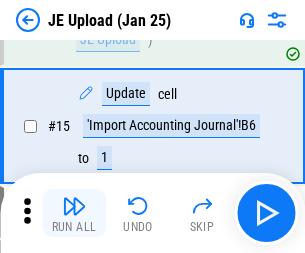 click at bounding box center (74, 206) 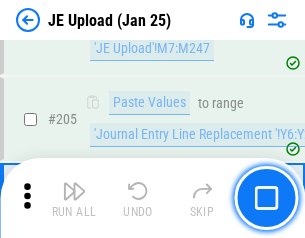 scroll, scrollTop: 4826, scrollLeft: 0, axis: vertical 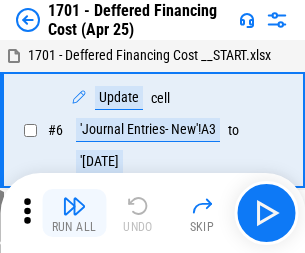 click at bounding box center [74, 206] 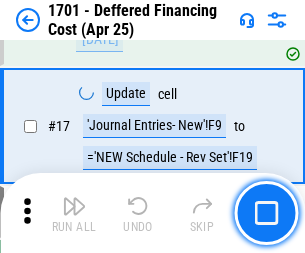 scroll, scrollTop: 240, scrollLeft: 0, axis: vertical 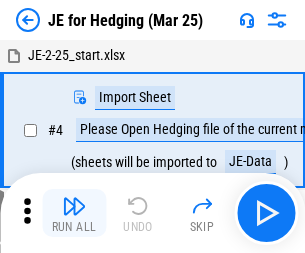 click at bounding box center [74, 206] 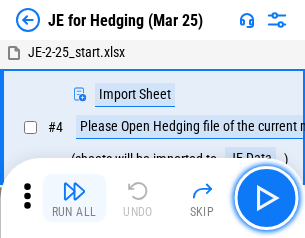 scroll, scrollTop: 113, scrollLeft: 0, axis: vertical 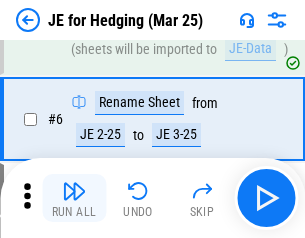 click at bounding box center [74, 191] 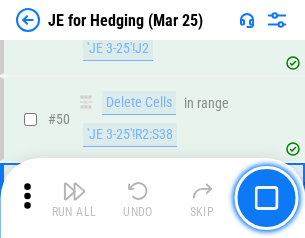 scroll, scrollTop: 1295, scrollLeft: 0, axis: vertical 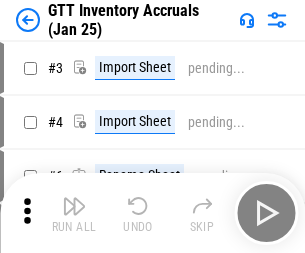 click at bounding box center [74, 206] 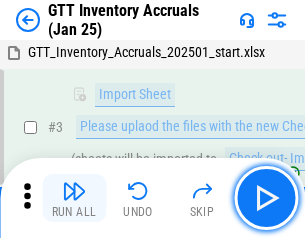 scroll, scrollTop: 129, scrollLeft: 0, axis: vertical 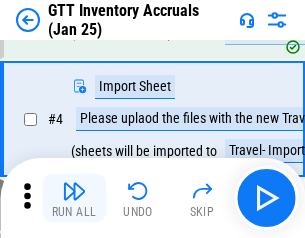 click at bounding box center (74, 191) 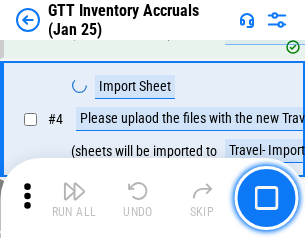 scroll, scrollTop: 231, scrollLeft: 0, axis: vertical 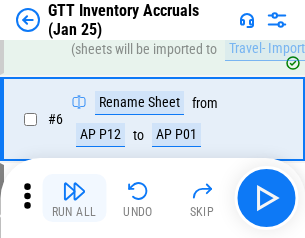 click at bounding box center (74, 191) 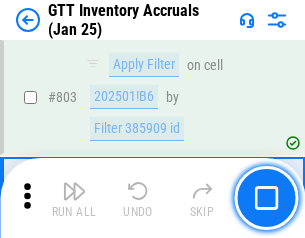 scroll, scrollTop: 15180, scrollLeft: 0, axis: vertical 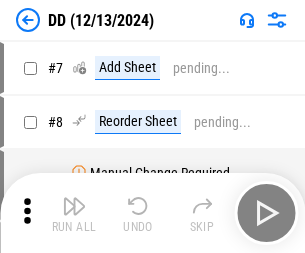 click at bounding box center [74, 206] 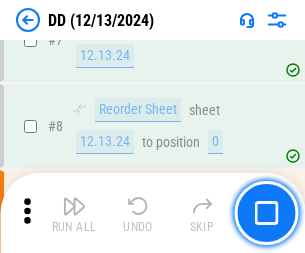 scroll, scrollTop: 193, scrollLeft: 0, axis: vertical 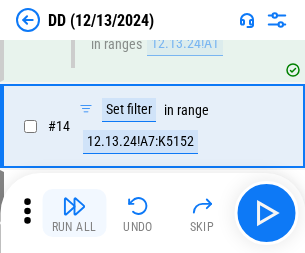 click at bounding box center (74, 206) 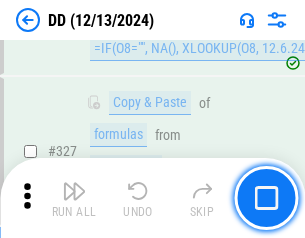scroll, scrollTop: 8948, scrollLeft: 0, axis: vertical 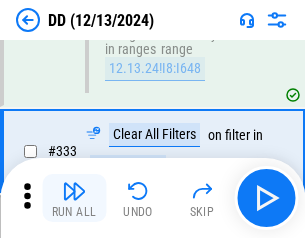 click at bounding box center (74, 191) 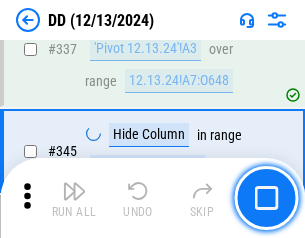 scroll, scrollTop: 9572, scrollLeft: 0, axis: vertical 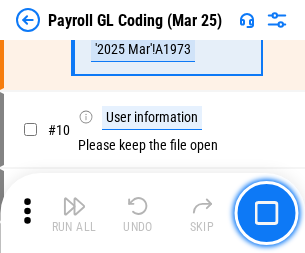 click at bounding box center [74, 206] 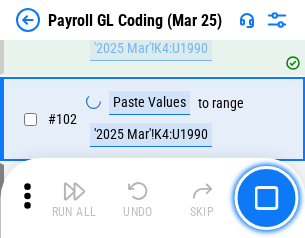 scroll, scrollTop: 4692, scrollLeft: 0, axis: vertical 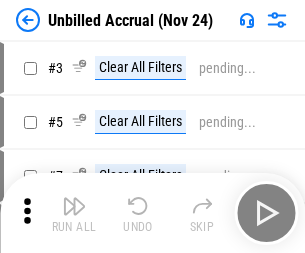 click at bounding box center (74, 206) 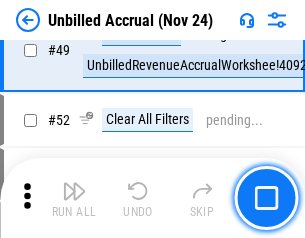scroll, scrollTop: 1814, scrollLeft: 0, axis: vertical 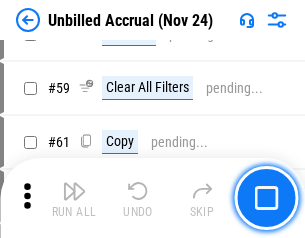 click at bounding box center (74, 191) 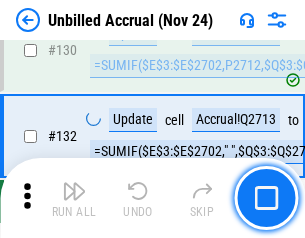 scroll, scrollTop: 5957, scrollLeft: 0, axis: vertical 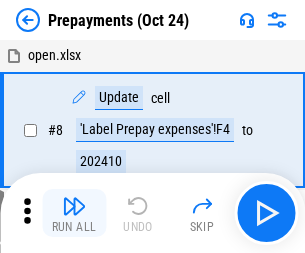 click at bounding box center [74, 206] 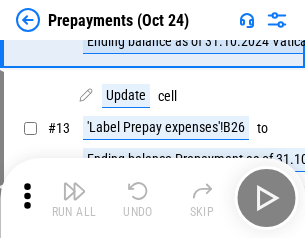 scroll, scrollTop: 125, scrollLeft: 0, axis: vertical 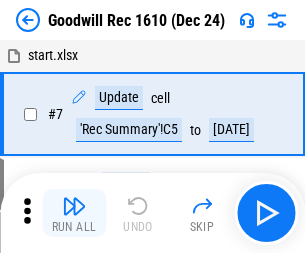 click at bounding box center [74, 206] 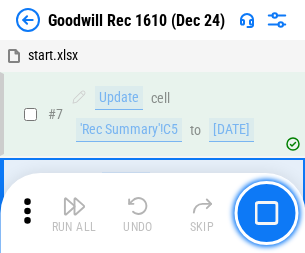 scroll, scrollTop: 342, scrollLeft: 0, axis: vertical 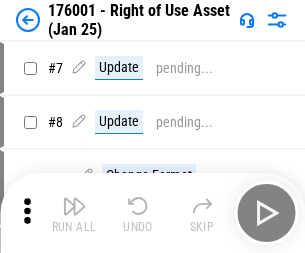 click at bounding box center [74, 206] 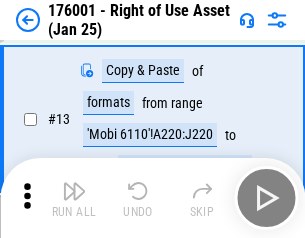 scroll, scrollTop: 129, scrollLeft: 0, axis: vertical 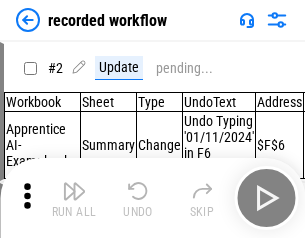 click at bounding box center (74, 191) 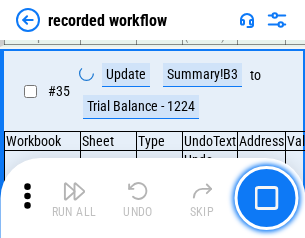 scroll, scrollTop: 6251, scrollLeft: 0, axis: vertical 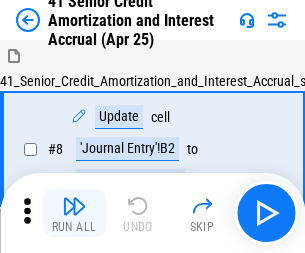 click at bounding box center (74, 206) 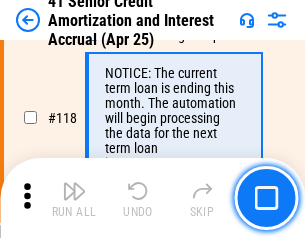 scroll, scrollTop: 1887, scrollLeft: 0, axis: vertical 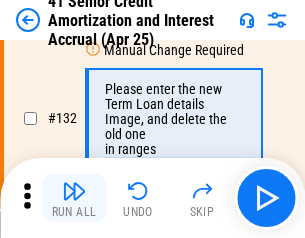 click at bounding box center (74, 191) 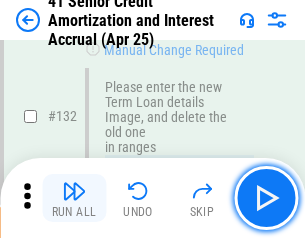 scroll, scrollTop: 2090, scrollLeft: 0, axis: vertical 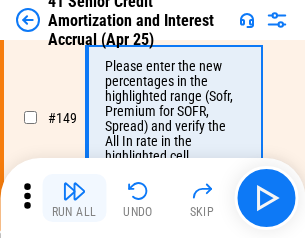 click at bounding box center (74, 191) 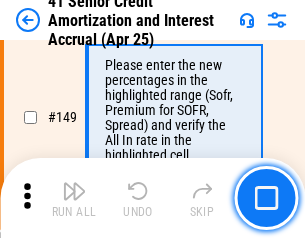 scroll, scrollTop: 2300, scrollLeft: 0, axis: vertical 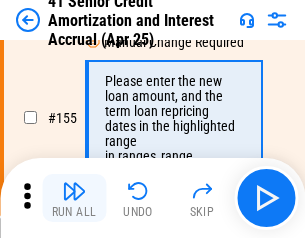 click at bounding box center (74, 191) 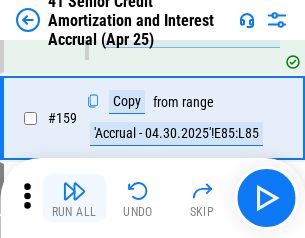 click at bounding box center (74, 191) 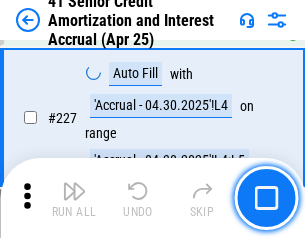 scroll, scrollTop: 4479, scrollLeft: 0, axis: vertical 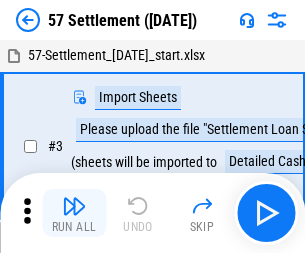 click at bounding box center (74, 206) 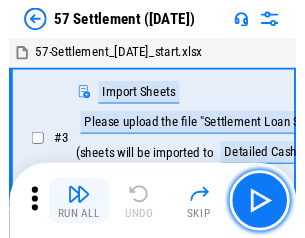 scroll, scrollTop: 19, scrollLeft: 0, axis: vertical 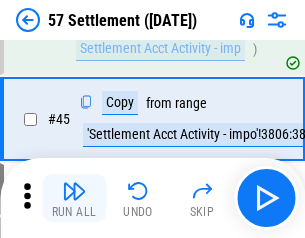 click at bounding box center (74, 191) 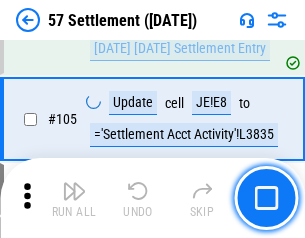 scroll, scrollTop: 1263, scrollLeft: 0, axis: vertical 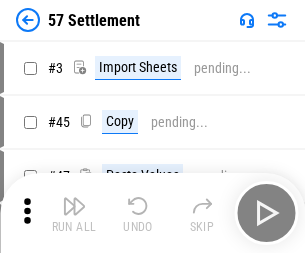 click at bounding box center [74, 206] 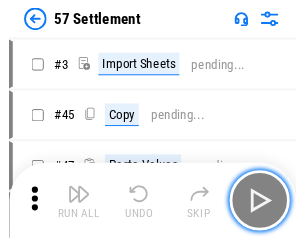 scroll, scrollTop: 19, scrollLeft: 0, axis: vertical 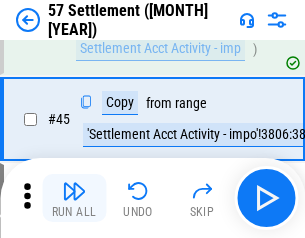 click at bounding box center [74, 191] 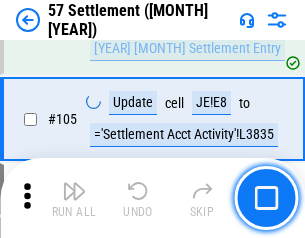 scroll, scrollTop: 1263, scrollLeft: 0, axis: vertical 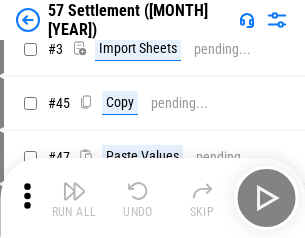 click at bounding box center [74, 191] 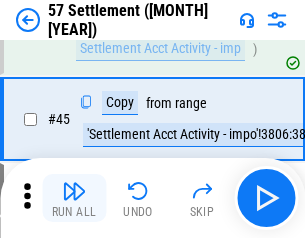click at bounding box center [74, 191] 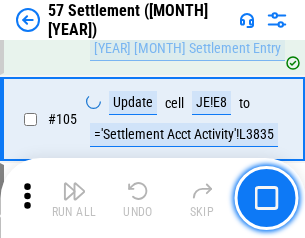 scroll, scrollTop: 1263, scrollLeft: 0, axis: vertical 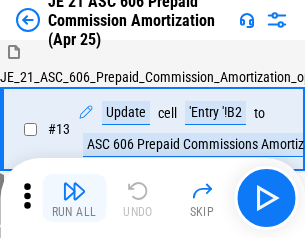 click at bounding box center (74, 191) 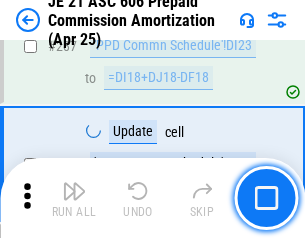 scroll, scrollTop: 3680, scrollLeft: 0, axis: vertical 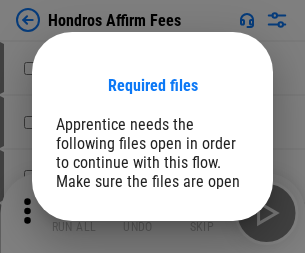 click on "Open" at bounding box center [209, 268] 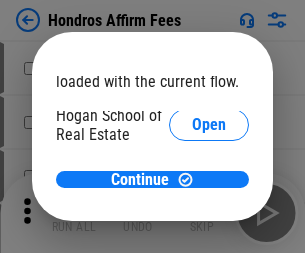 click on "Open" at bounding box center [209, 221] 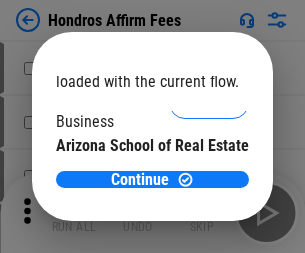 click on "Open" at bounding box center [209, 195] 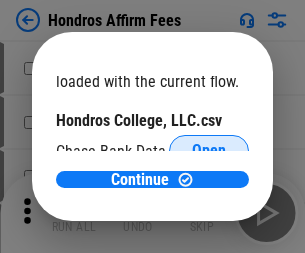 click on "Open" at bounding box center [209, 151] 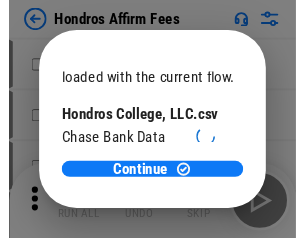 scroll, scrollTop: 314, scrollLeft: 0, axis: vertical 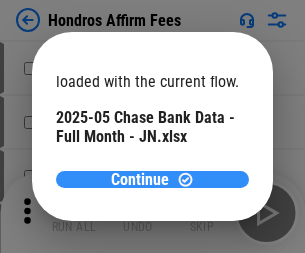 click on "Continue" at bounding box center [140, 180] 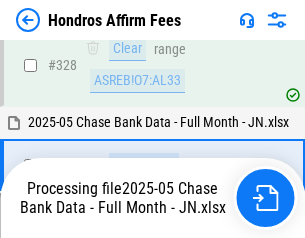 scroll, scrollTop: 4257, scrollLeft: 0, axis: vertical 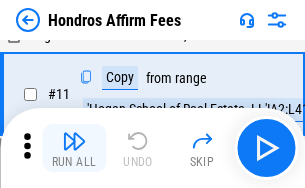 click at bounding box center (74, 141) 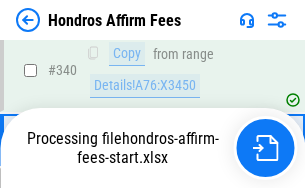 scroll, scrollTop: 4570, scrollLeft: 0, axis: vertical 